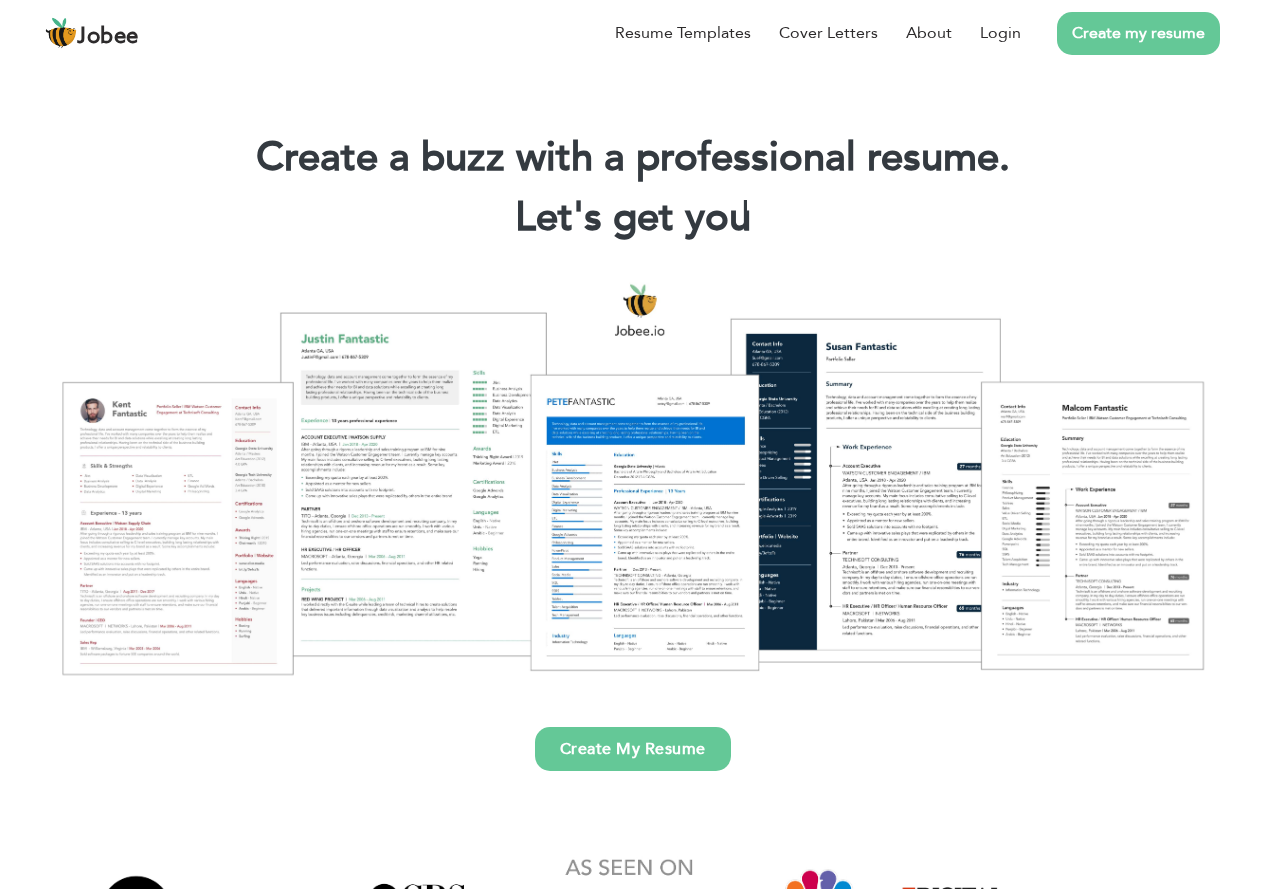 scroll, scrollTop: 0, scrollLeft: 0, axis: both 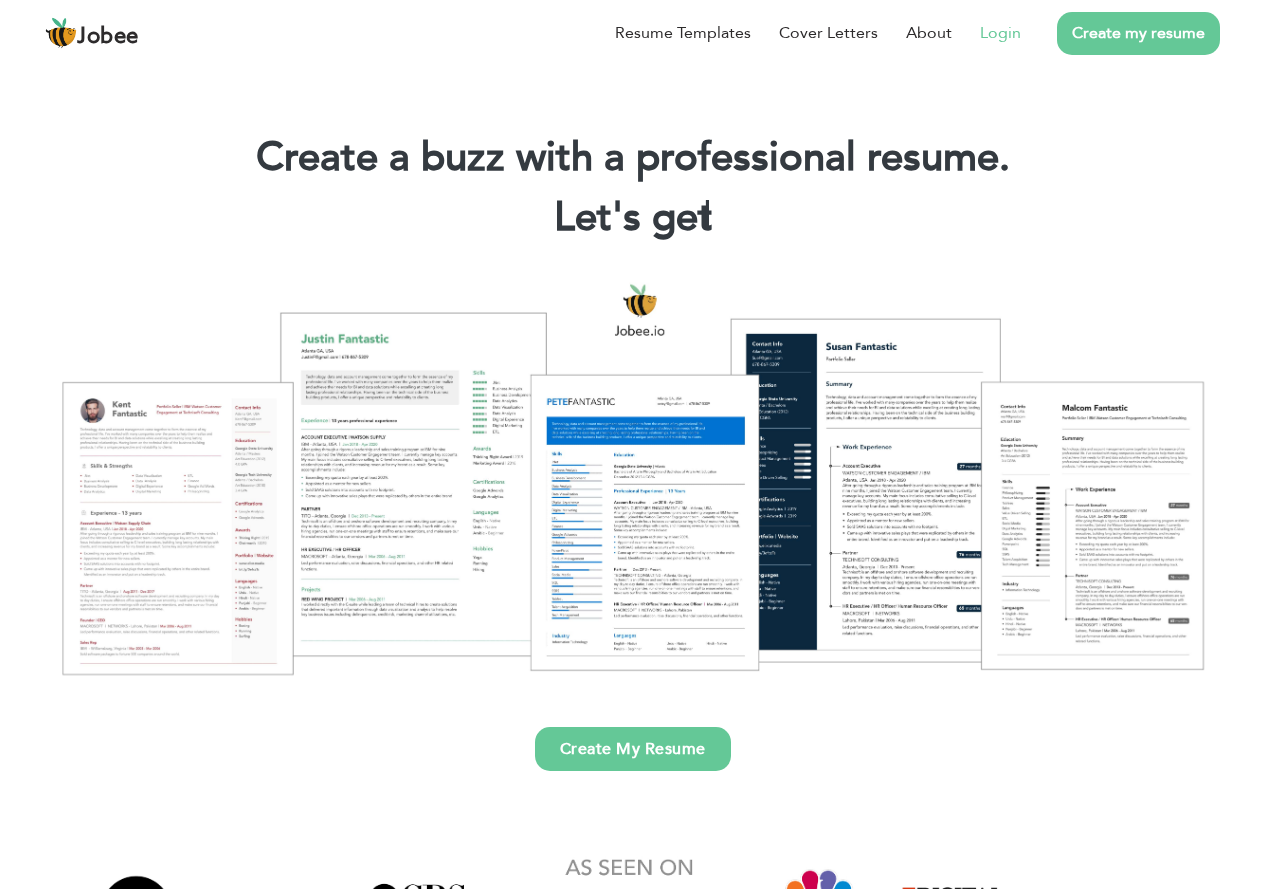 click on "Login" at bounding box center [1000, 33] 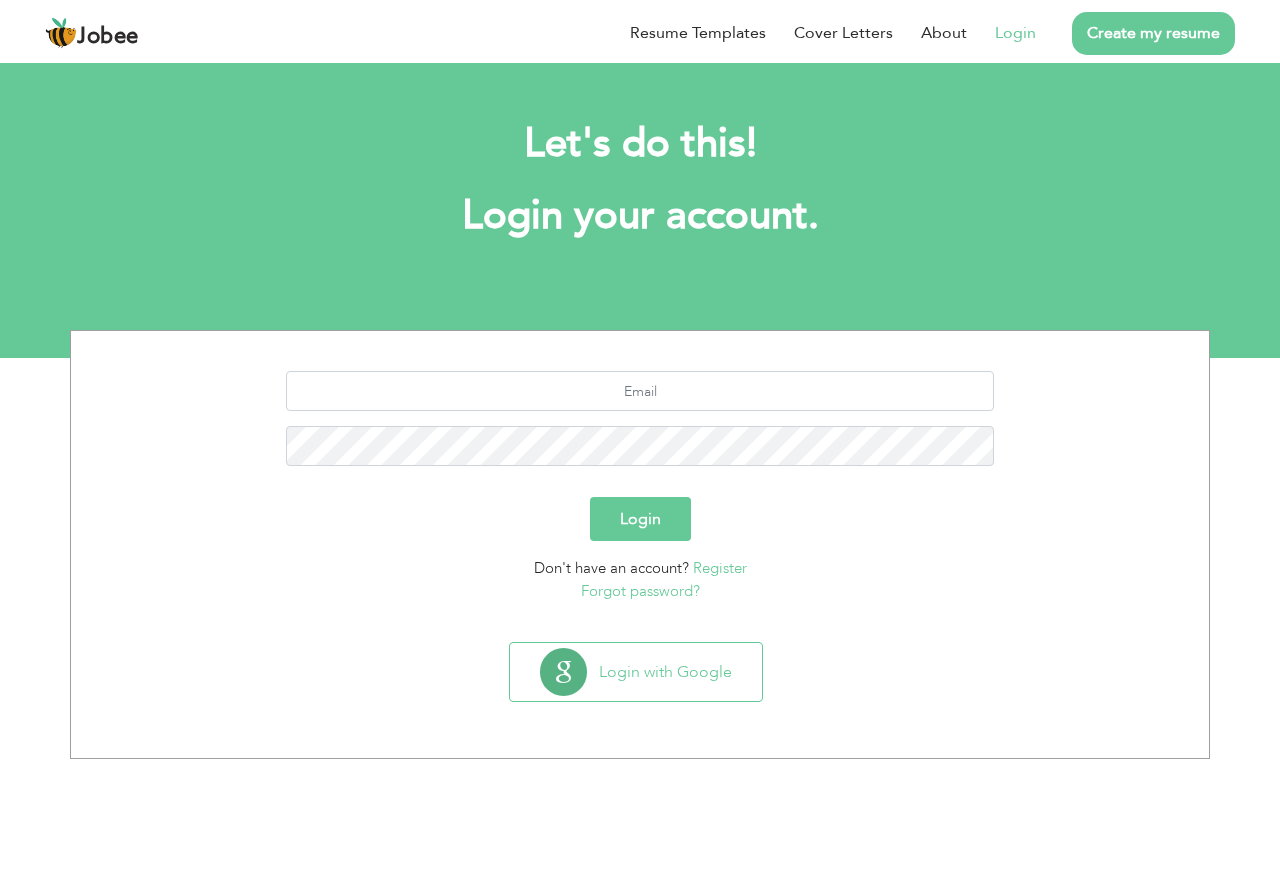 scroll, scrollTop: 0, scrollLeft: 0, axis: both 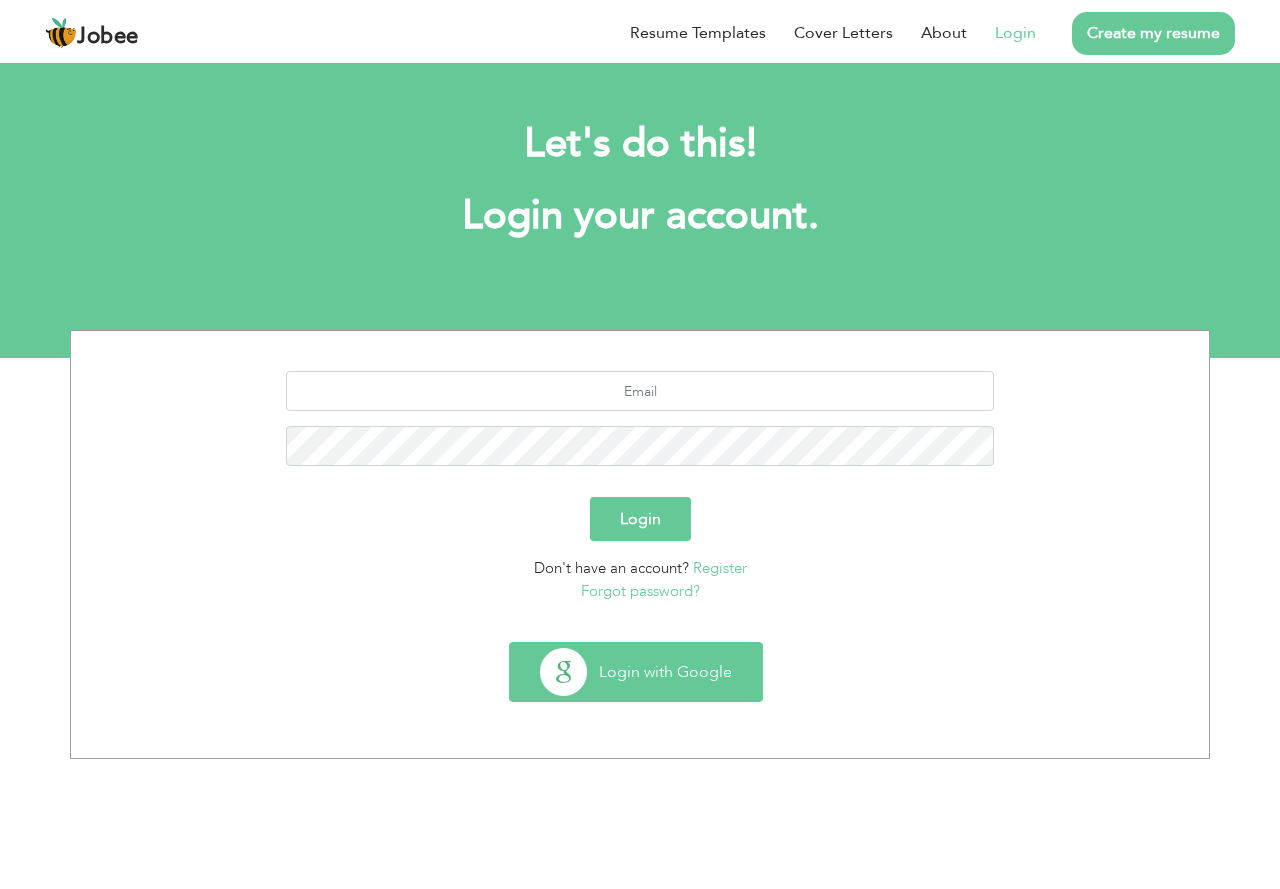 click on "Login with Google" at bounding box center (636, 672) 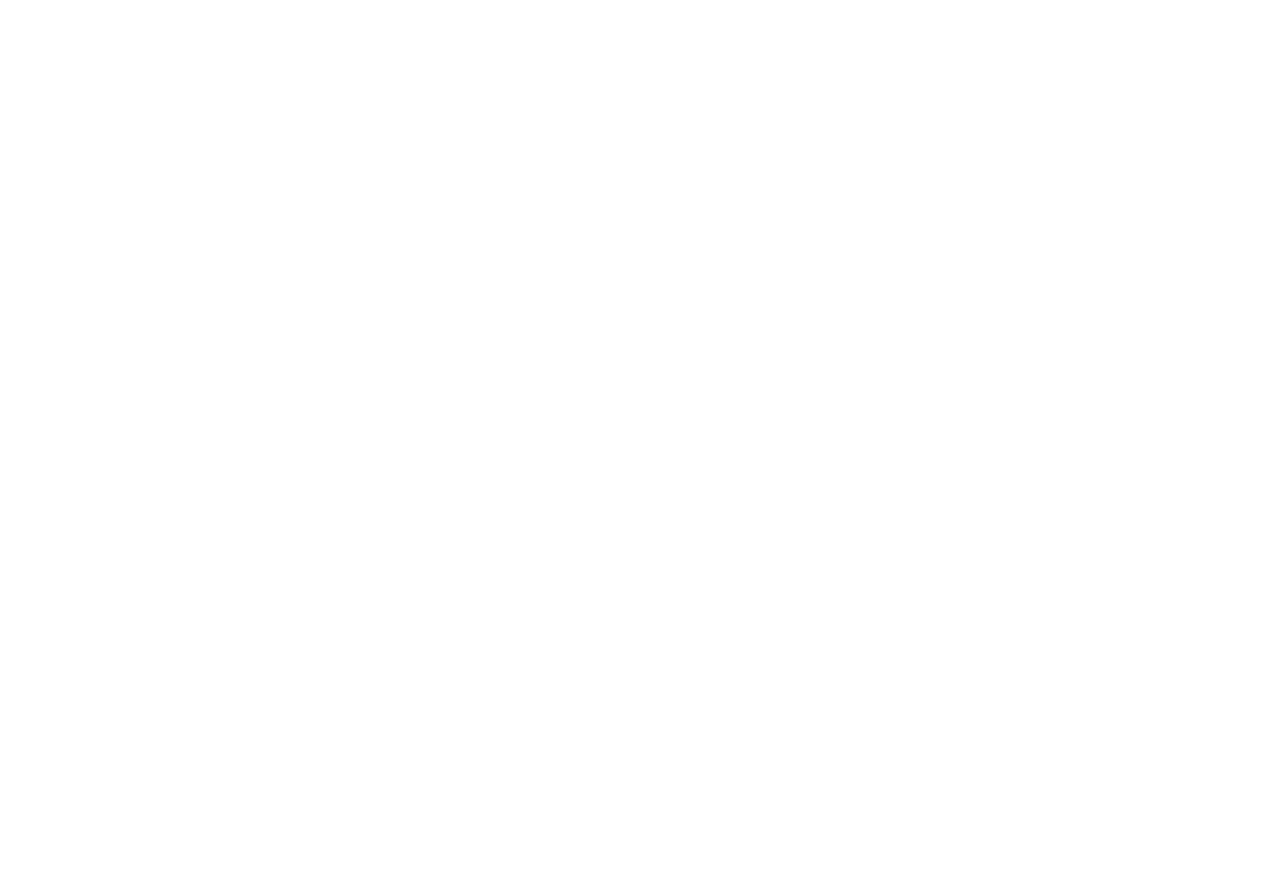 scroll, scrollTop: 0, scrollLeft: 0, axis: both 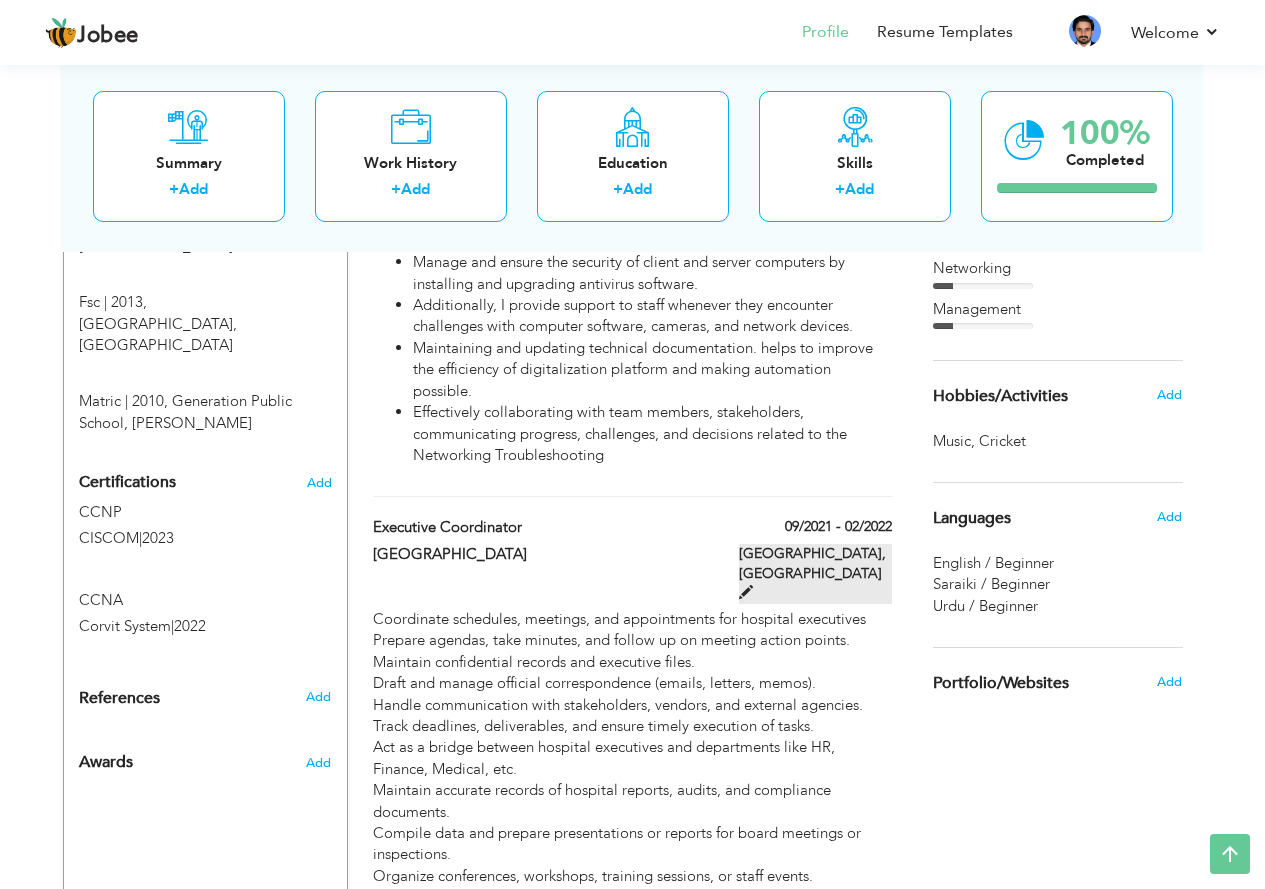 click at bounding box center [746, 592] 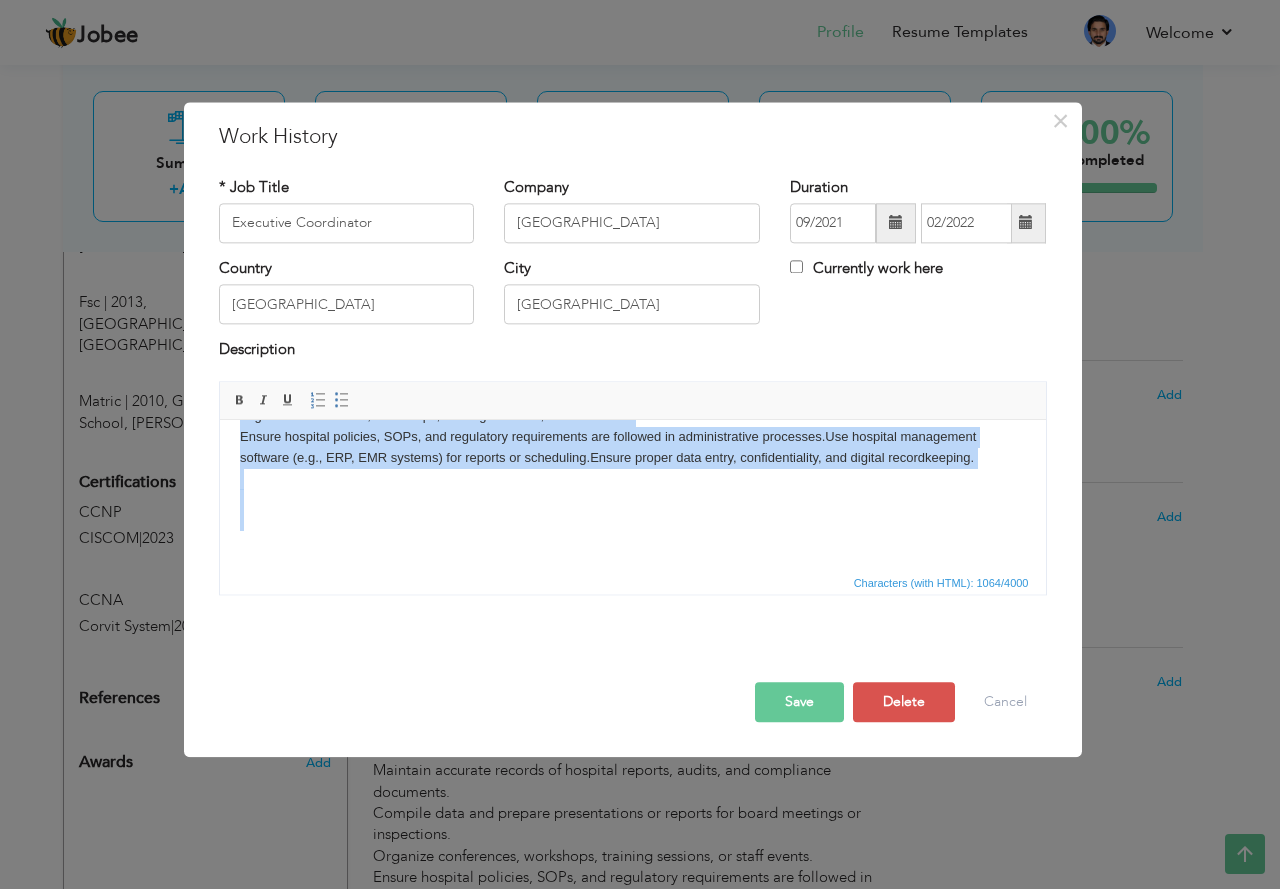 scroll, scrollTop: 223, scrollLeft: 0, axis: vertical 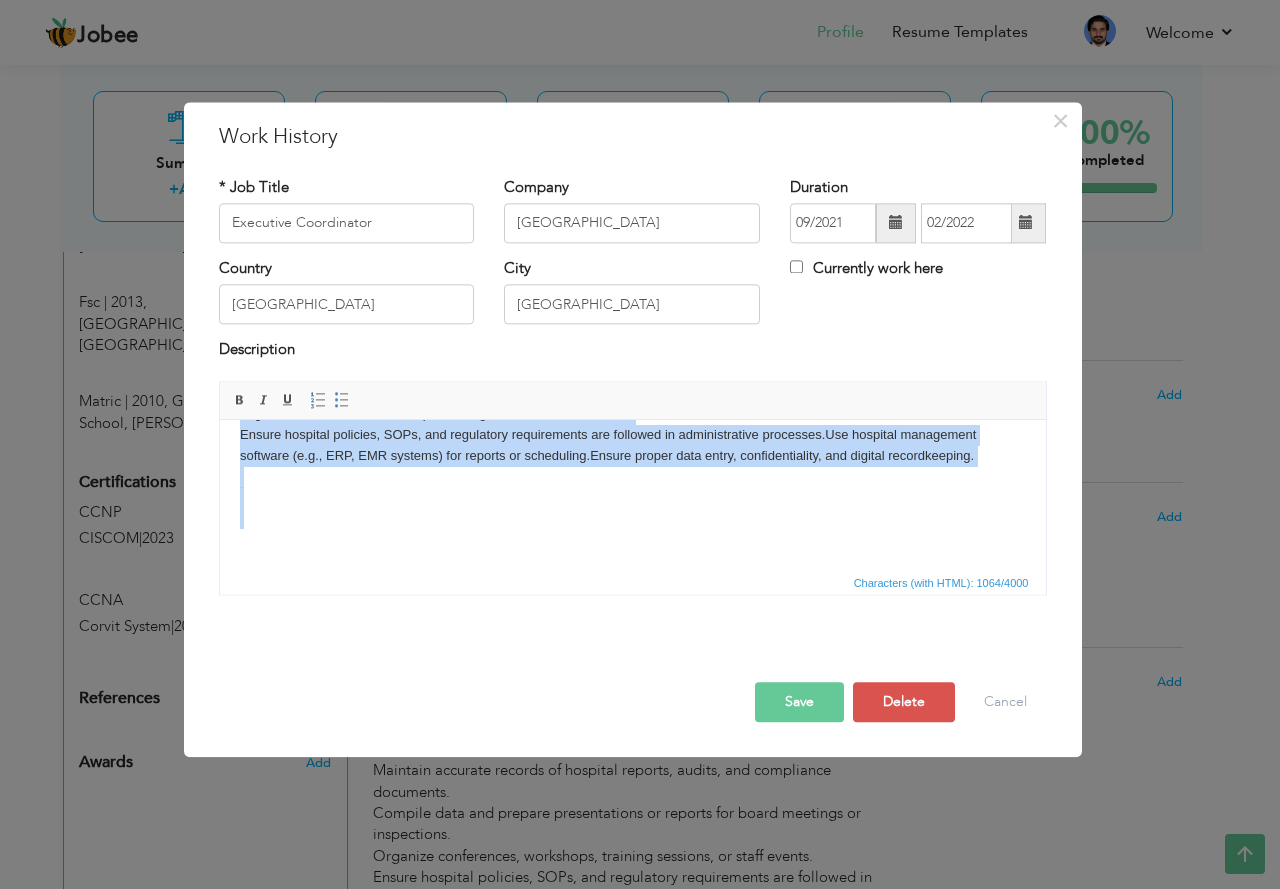 drag, startPoint x: 240, startPoint y: 449, endPoint x: 472, endPoint y: 427, distance: 233.04077 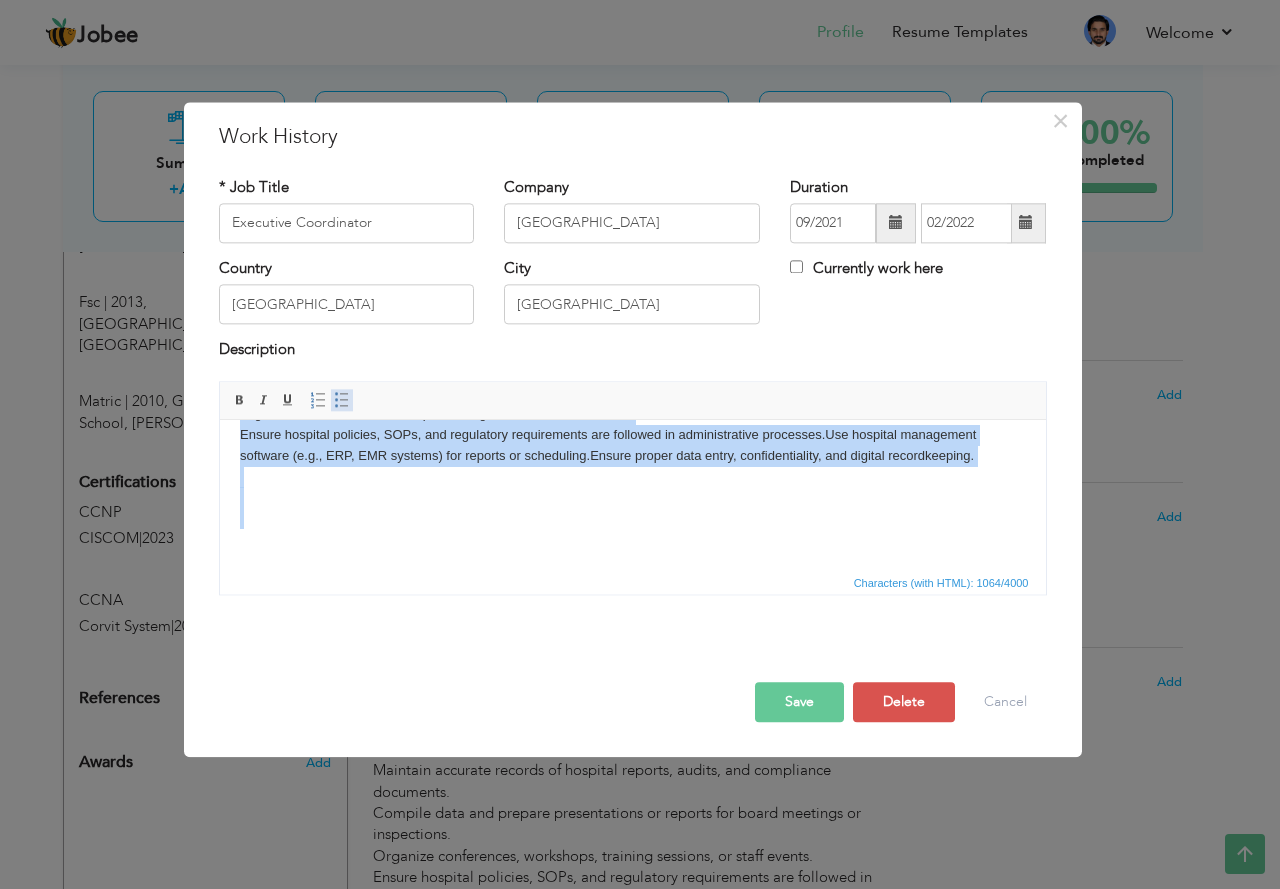 click at bounding box center [342, 400] 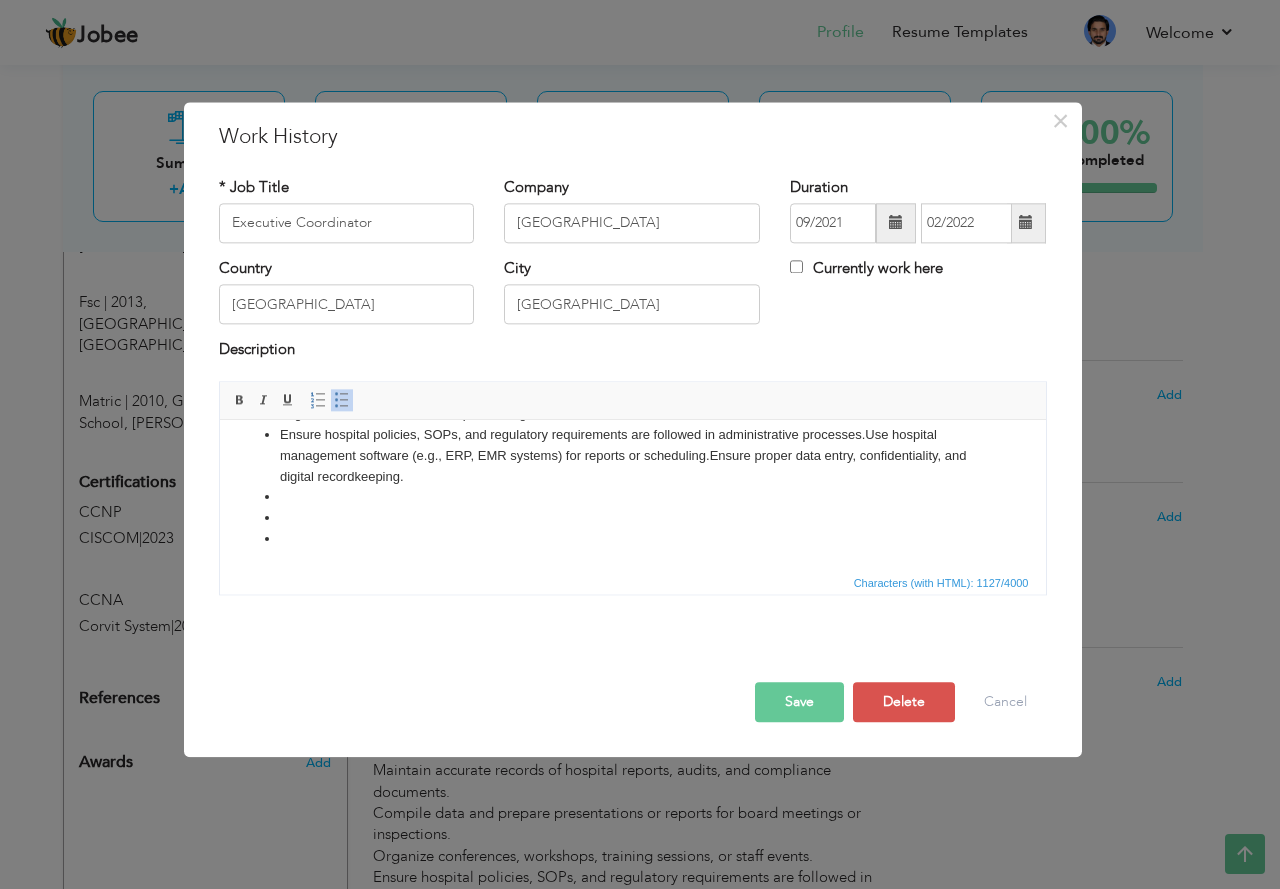 click on "Coordinate schedules, meetings, and appointments for hospital executives Prepare agendas, take minutes, and follow up on meeting action points. Maintain confidential records and executive files. Draft and manage official correspondence (emails, letters, memos). Handle communication with stakeholders, vendors, and external agencies. Track deadlines, deliverables, and ensure timely execution of tasks. Act as a bridge between hospital executives and departments like HR, Finance, Medical, etc. Maintain accurate records of hospital reports, audits, and compliance documents. Compile data and prepare presentations or reports for board meetings or inspections. Organize conferences, workshops, training sessions, or staff events. Ensure hospital policies, SOPs, and regulatory requirements are followed in administrative processes.Use hospital management software (e.g., ERP, EMR systems) for reports or scheduling.Ensure proper data entry, confidentiality, and digital recordkeeping." at bounding box center (632, 400) 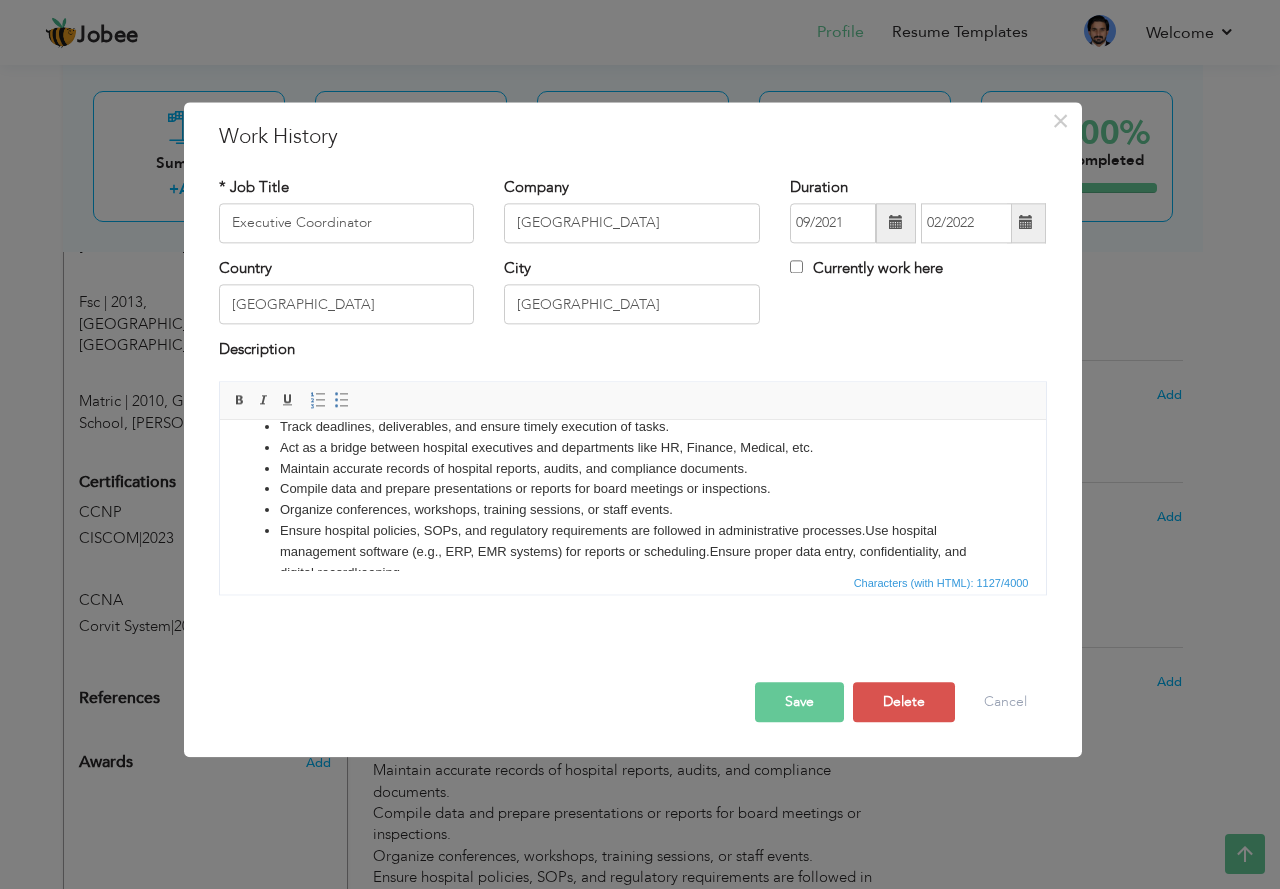 scroll, scrollTop: 0, scrollLeft: 0, axis: both 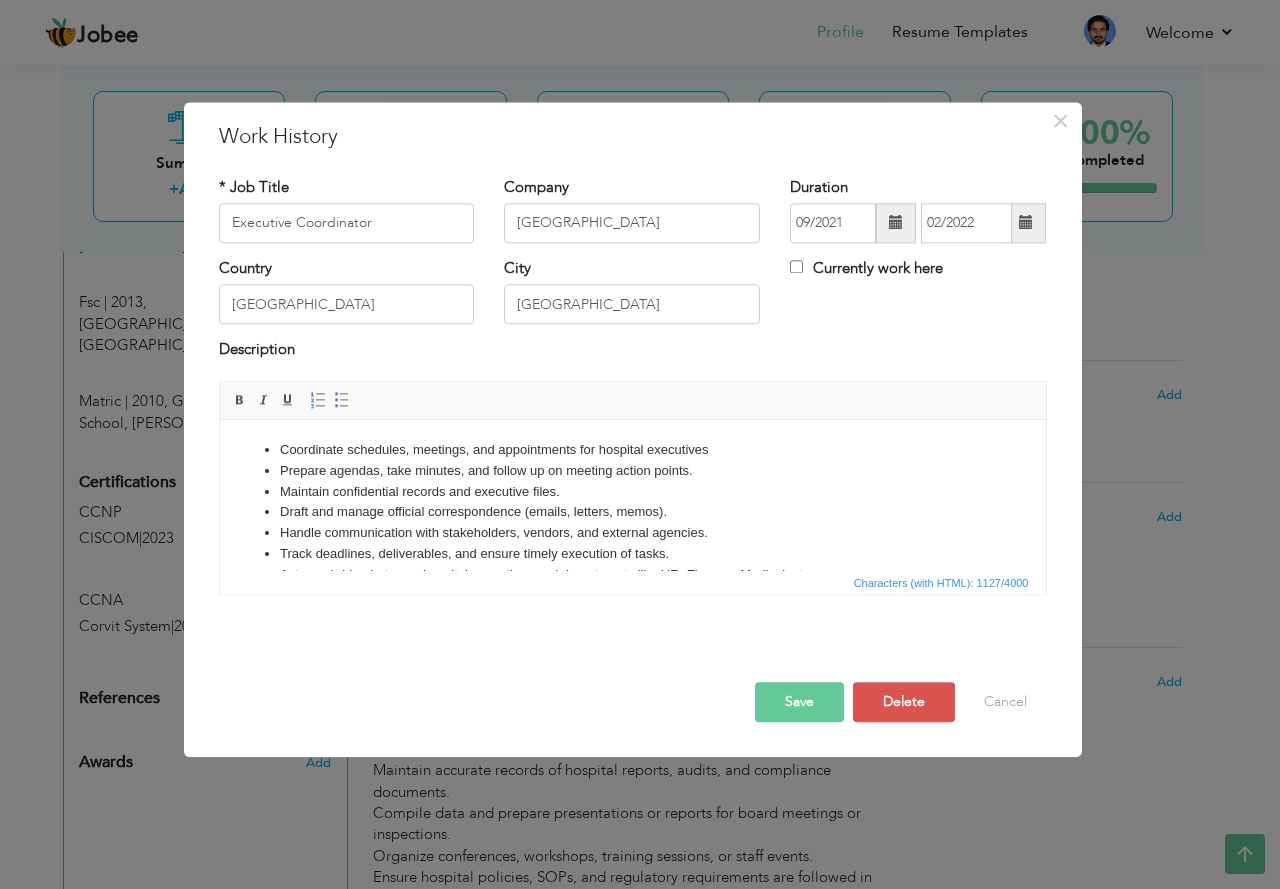click on "Coordinate schedules, meetings, and appointments for hospital executives" at bounding box center [632, 450] 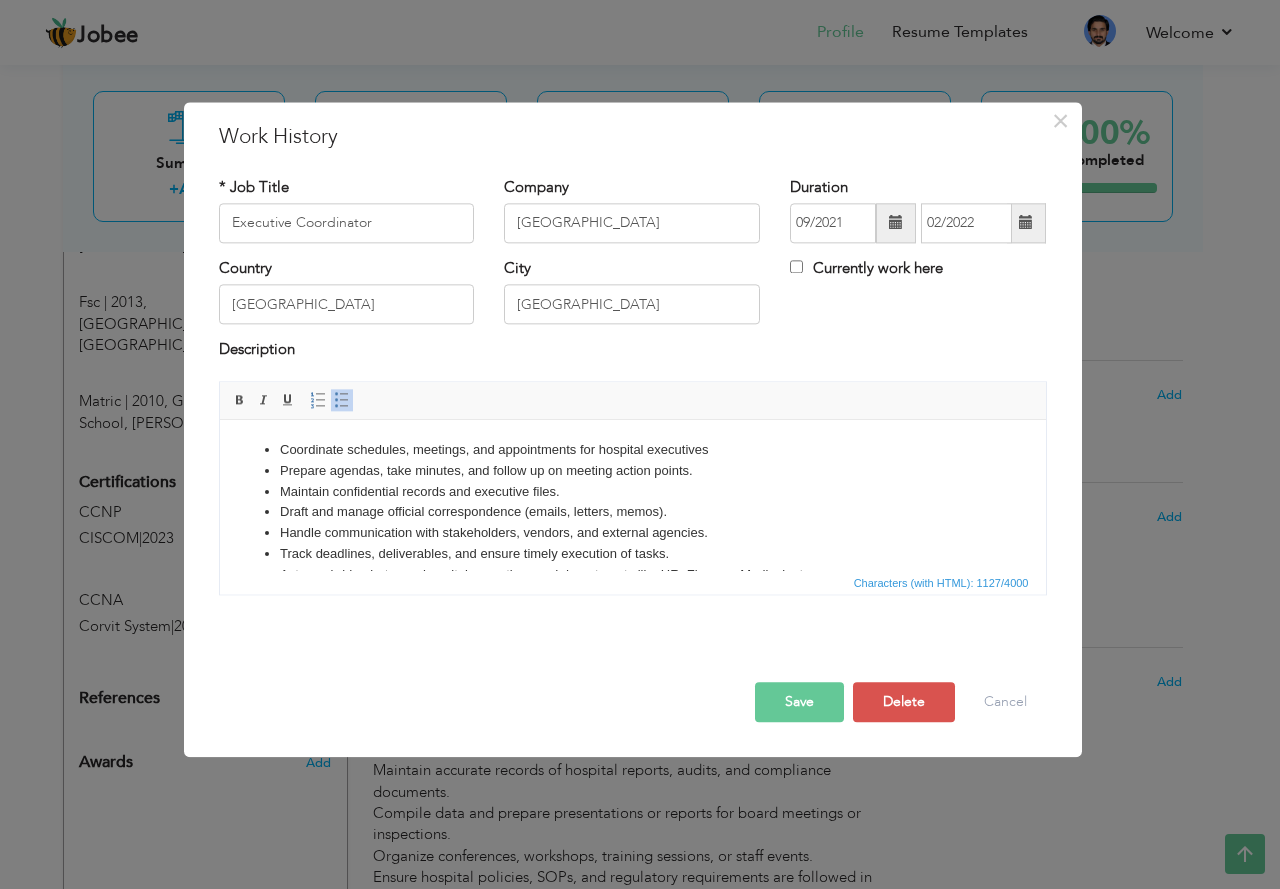 type 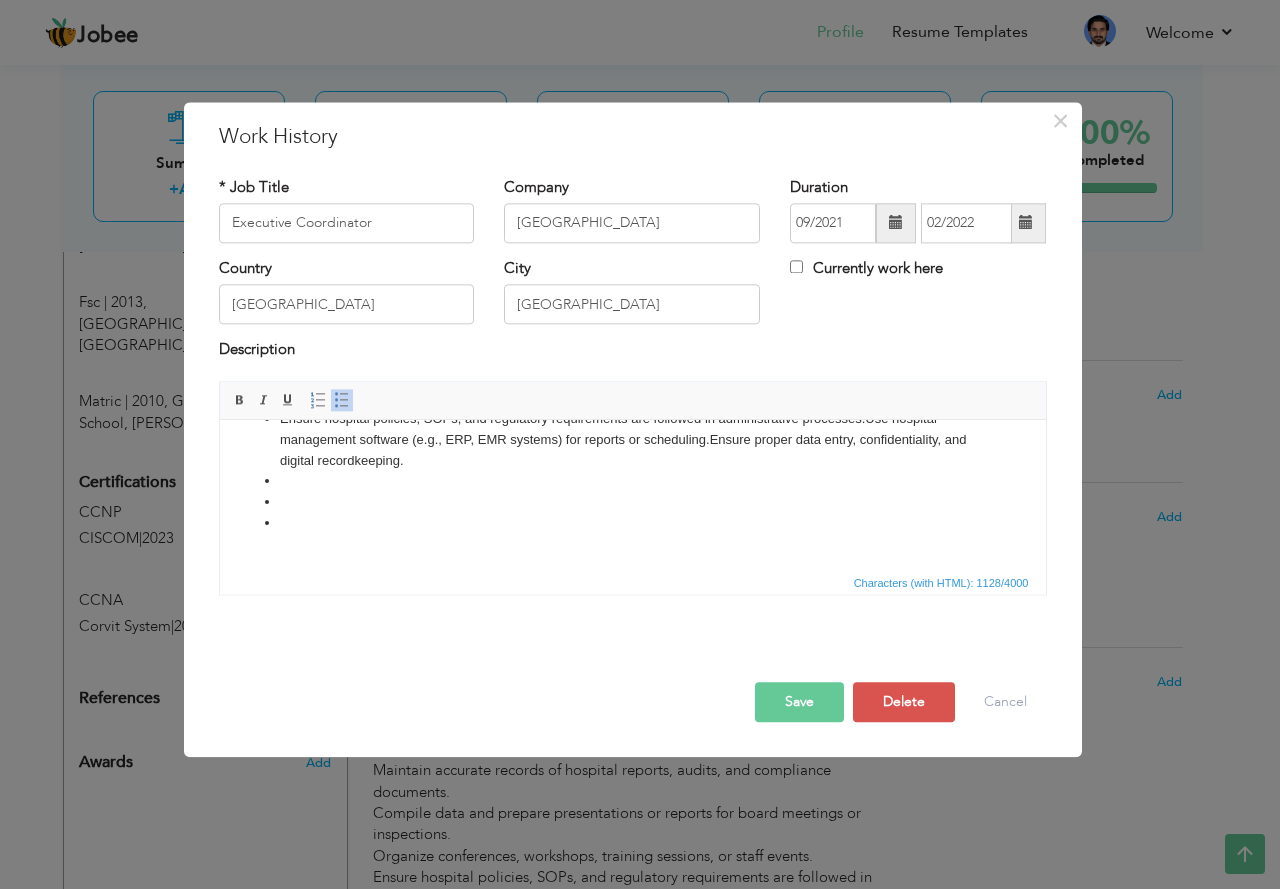 scroll, scrollTop: 257, scrollLeft: 0, axis: vertical 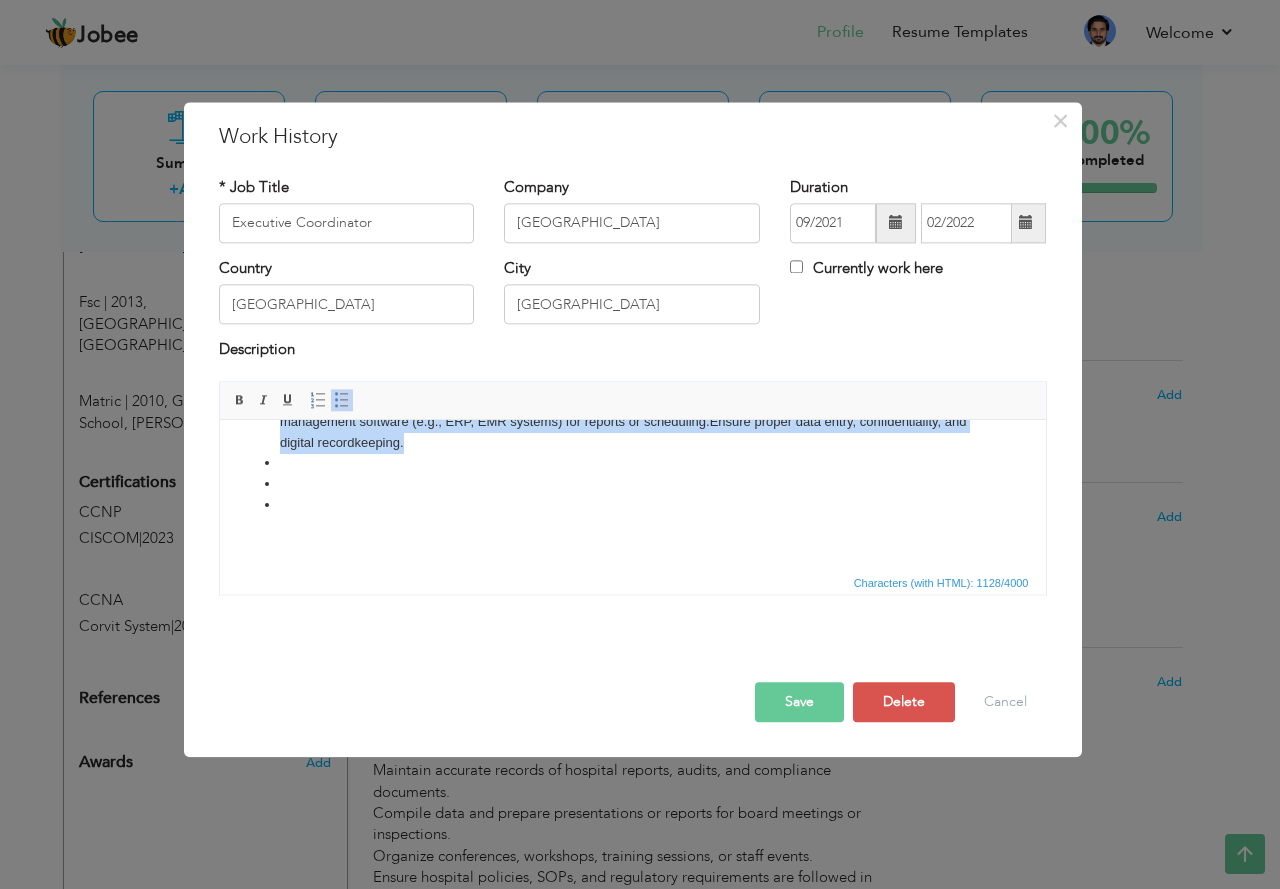 drag, startPoint x: 321, startPoint y: 489, endPoint x: 242, endPoint y: 466, distance: 82.28001 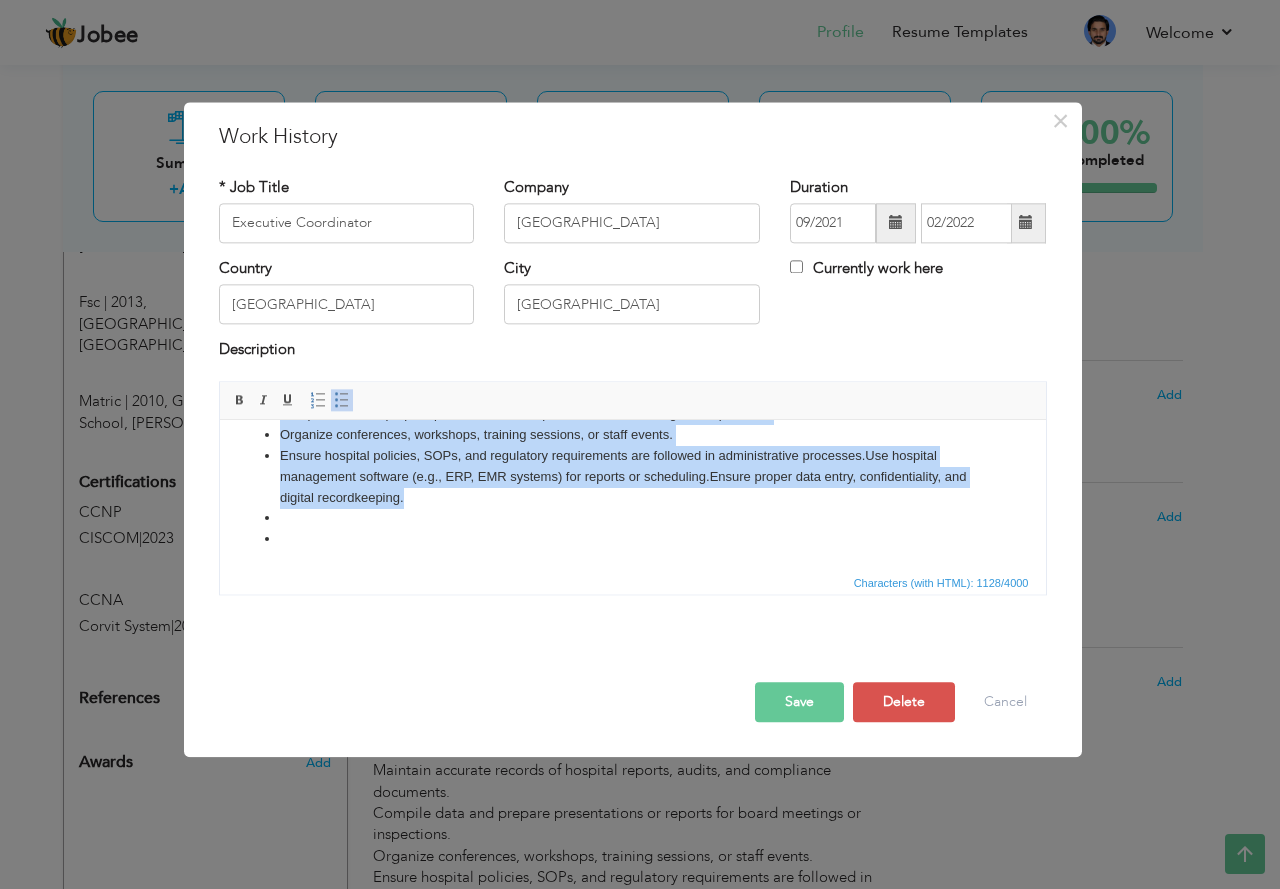 scroll, scrollTop: 202, scrollLeft: 0, axis: vertical 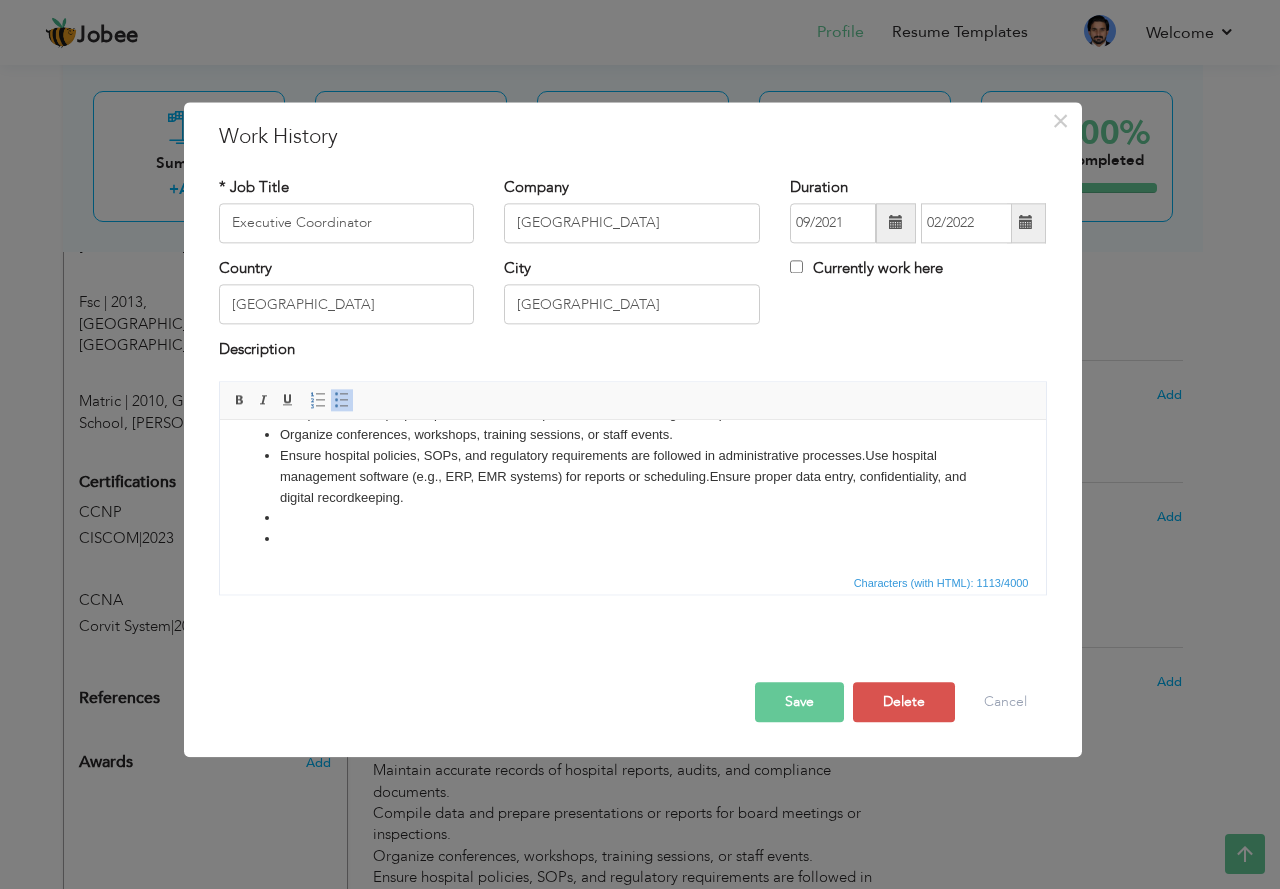 click at bounding box center [632, 539] 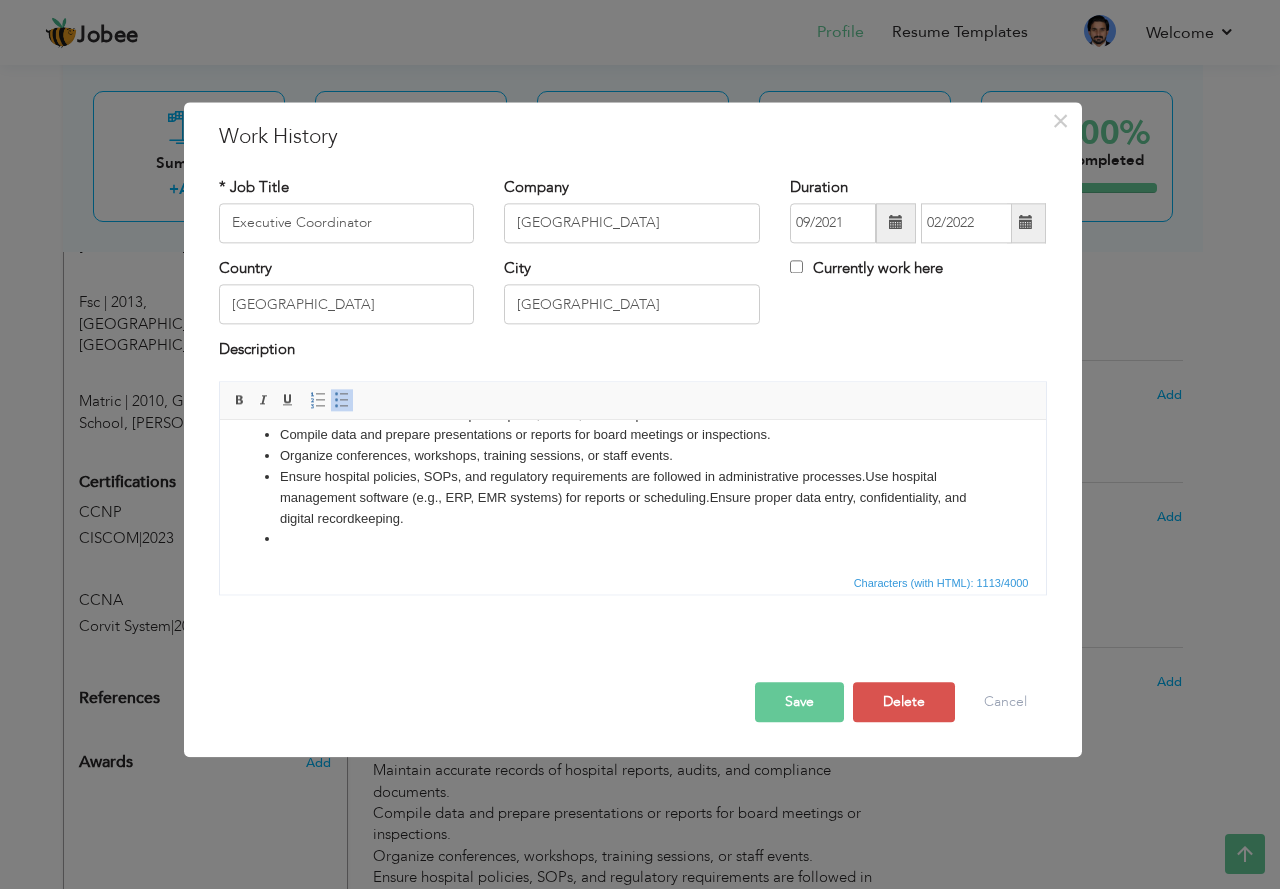 scroll, scrollTop: 181, scrollLeft: 0, axis: vertical 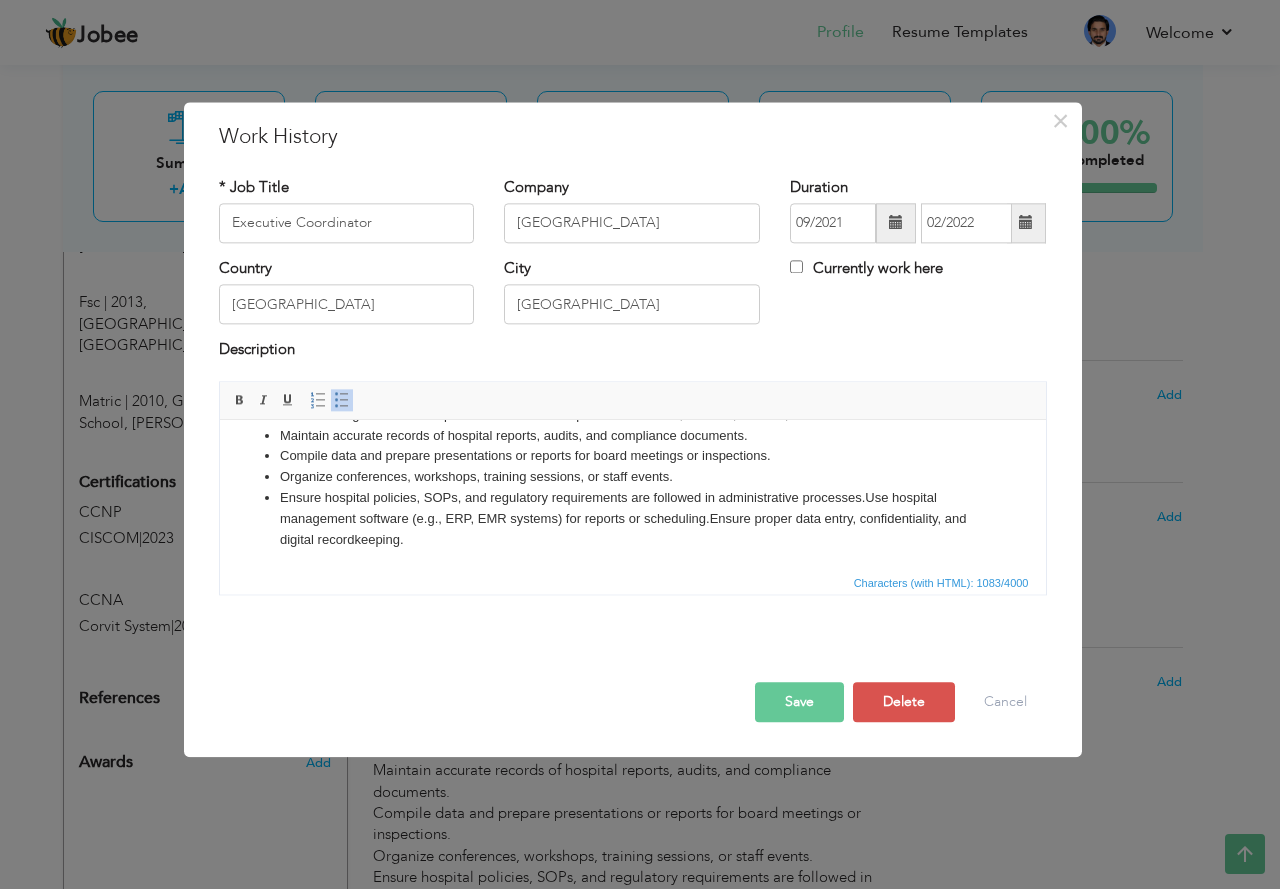 click on "Ensure hospital policies, SOPs, and regulatory requirements are followed in administrative processes.Use hospital management software (e.g., ERP, EMR systems) for reports or scheduling.Ensure proper data entry, confidentiality, and digital recordkeeping." at bounding box center (632, 519) 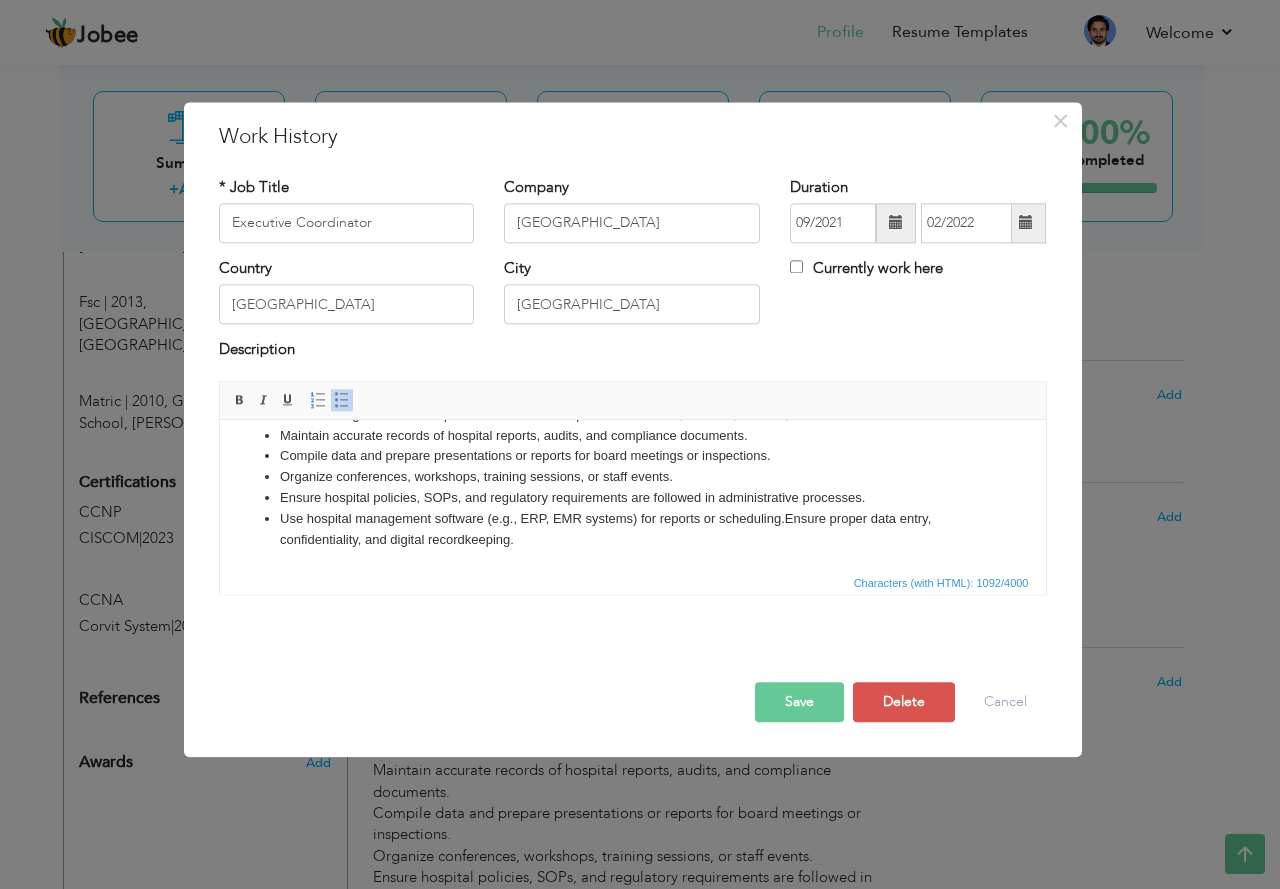 drag, startPoint x: 785, startPoint y: 517, endPoint x: 785, endPoint y: 544, distance: 27 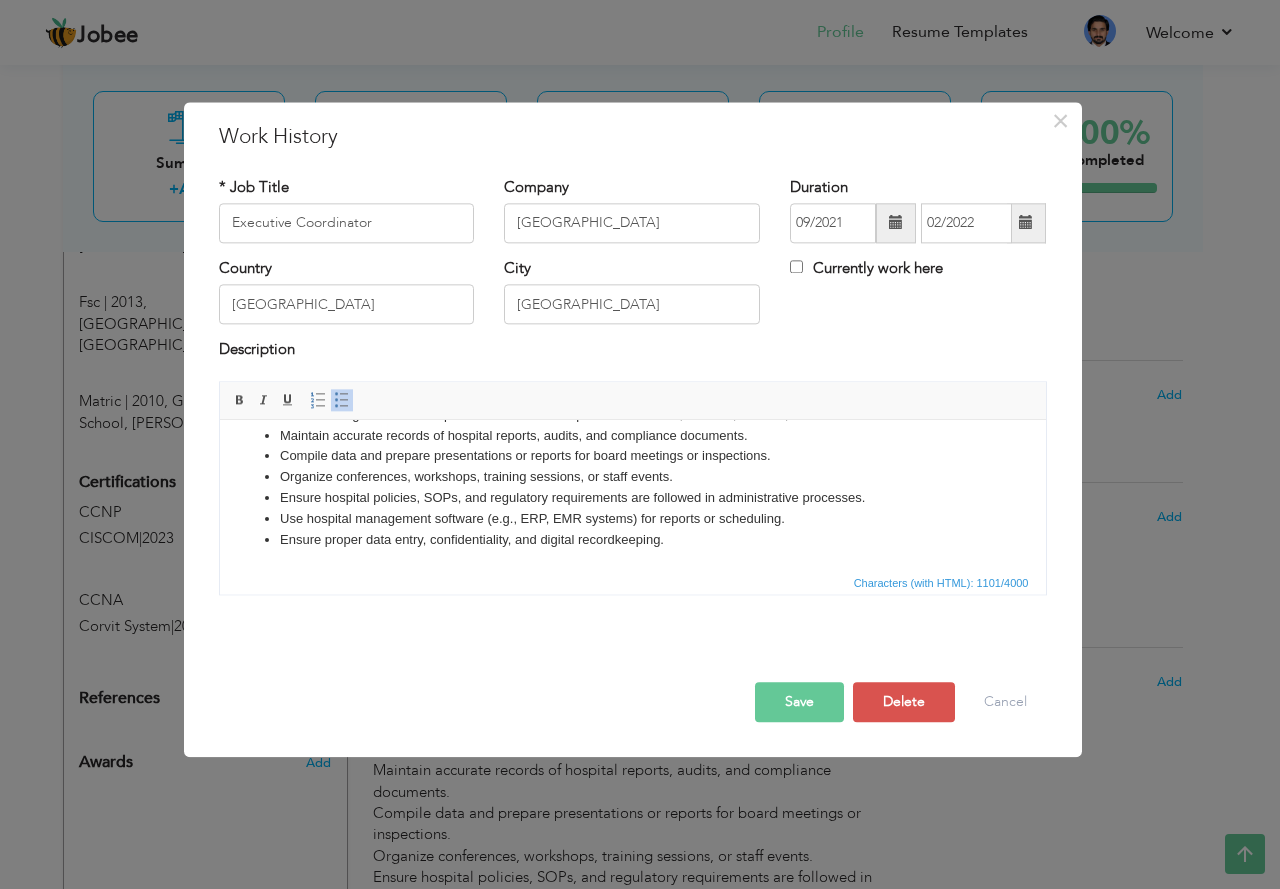 click on "Save" at bounding box center [799, 702] 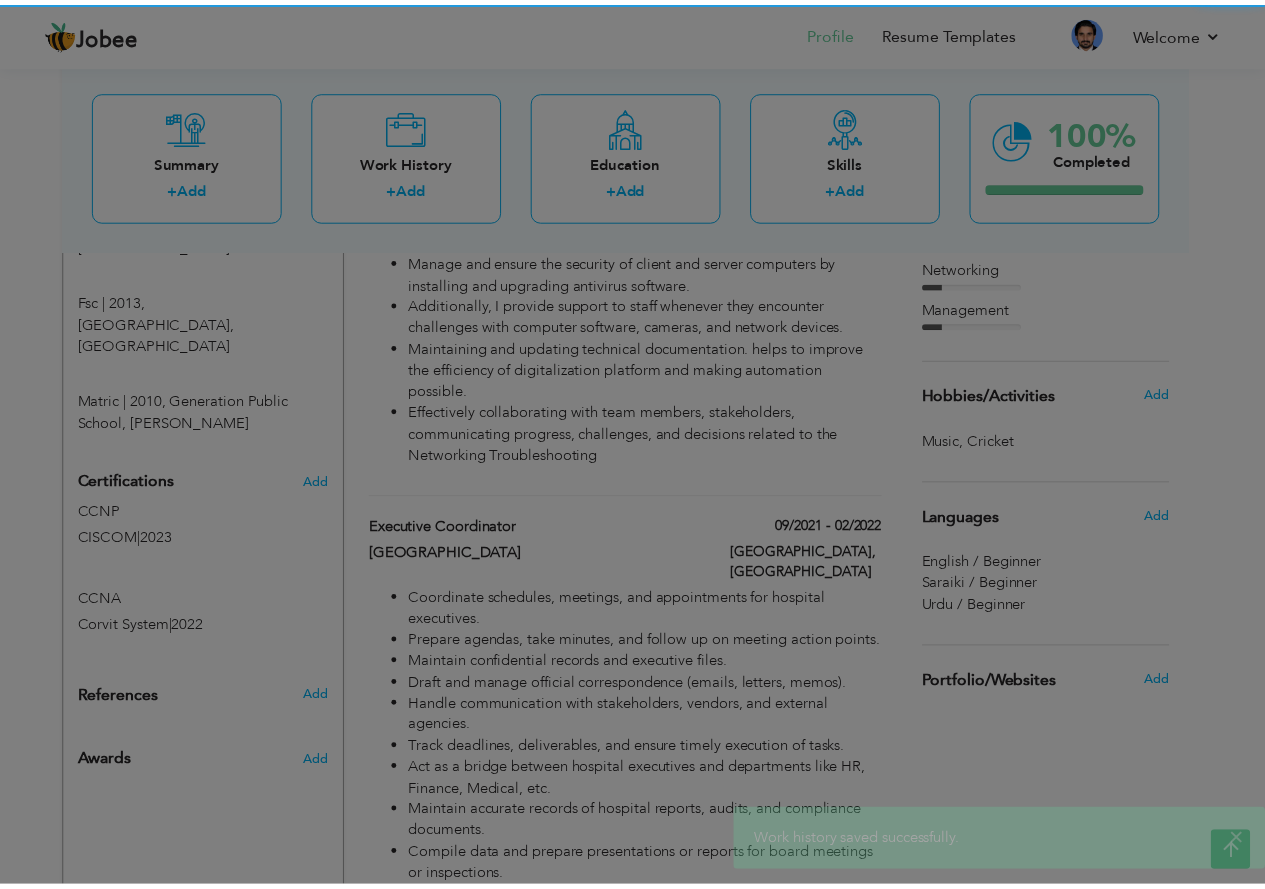 scroll, scrollTop: 0, scrollLeft: 0, axis: both 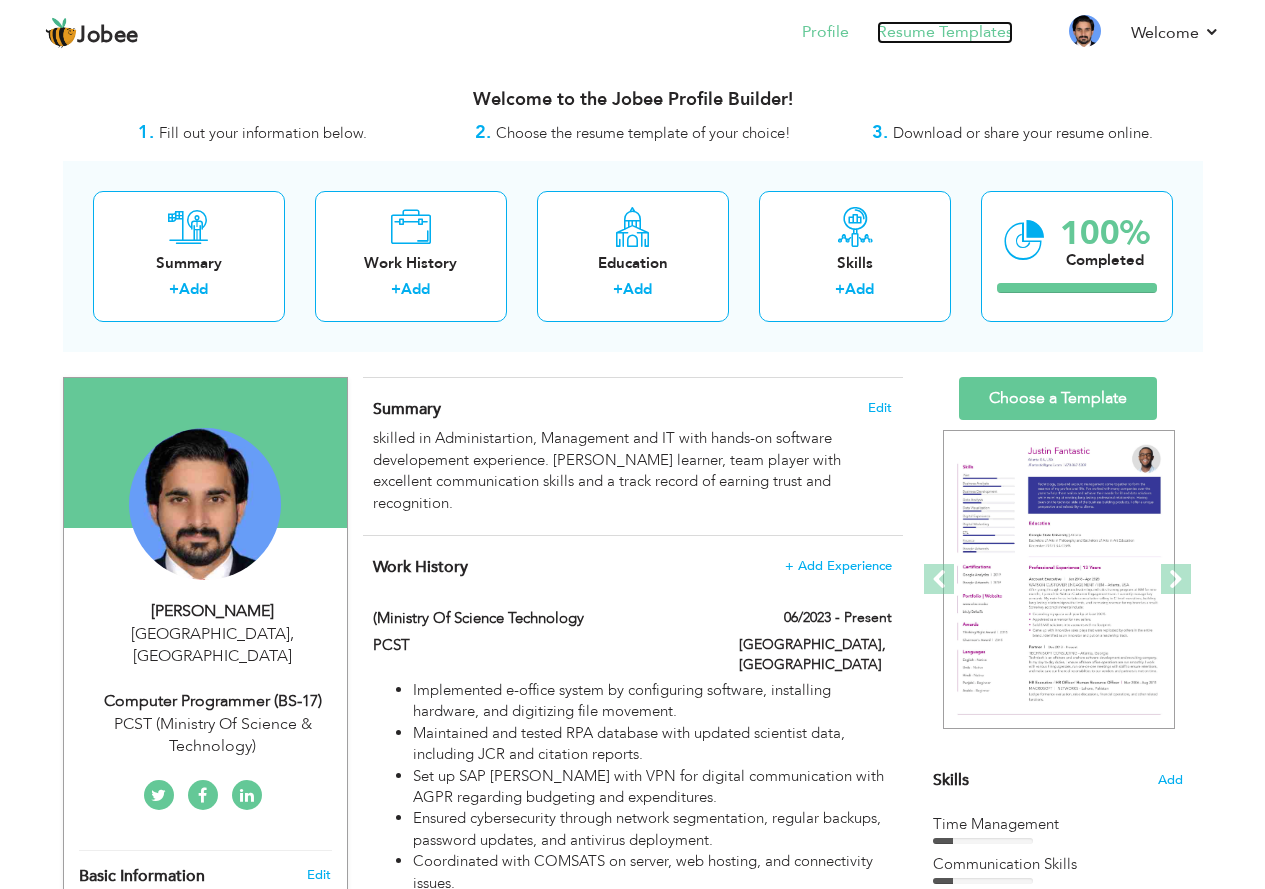 click on "Resume Templates" at bounding box center (945, 32) 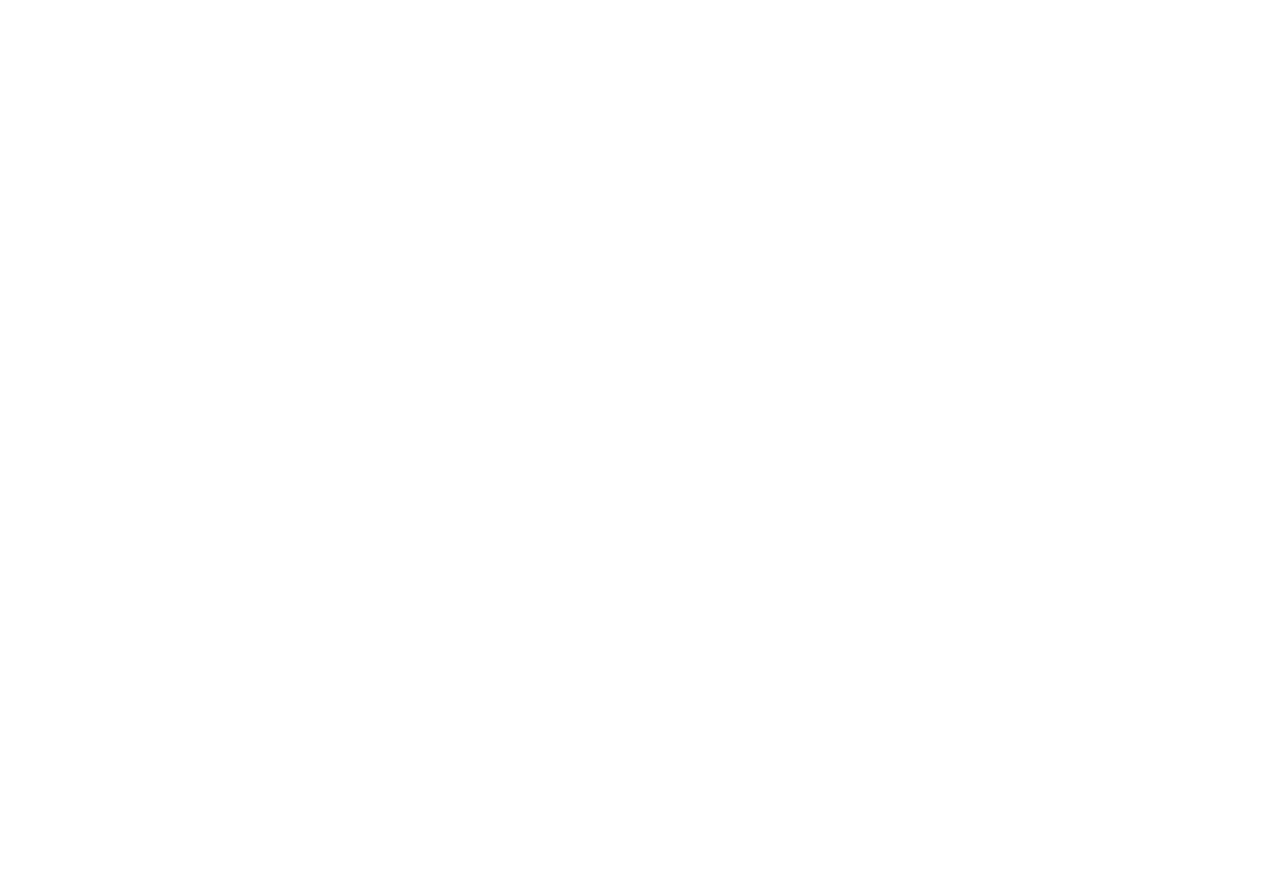 scroll, scrollTop: 0, scrollLeft: 0, axis: both 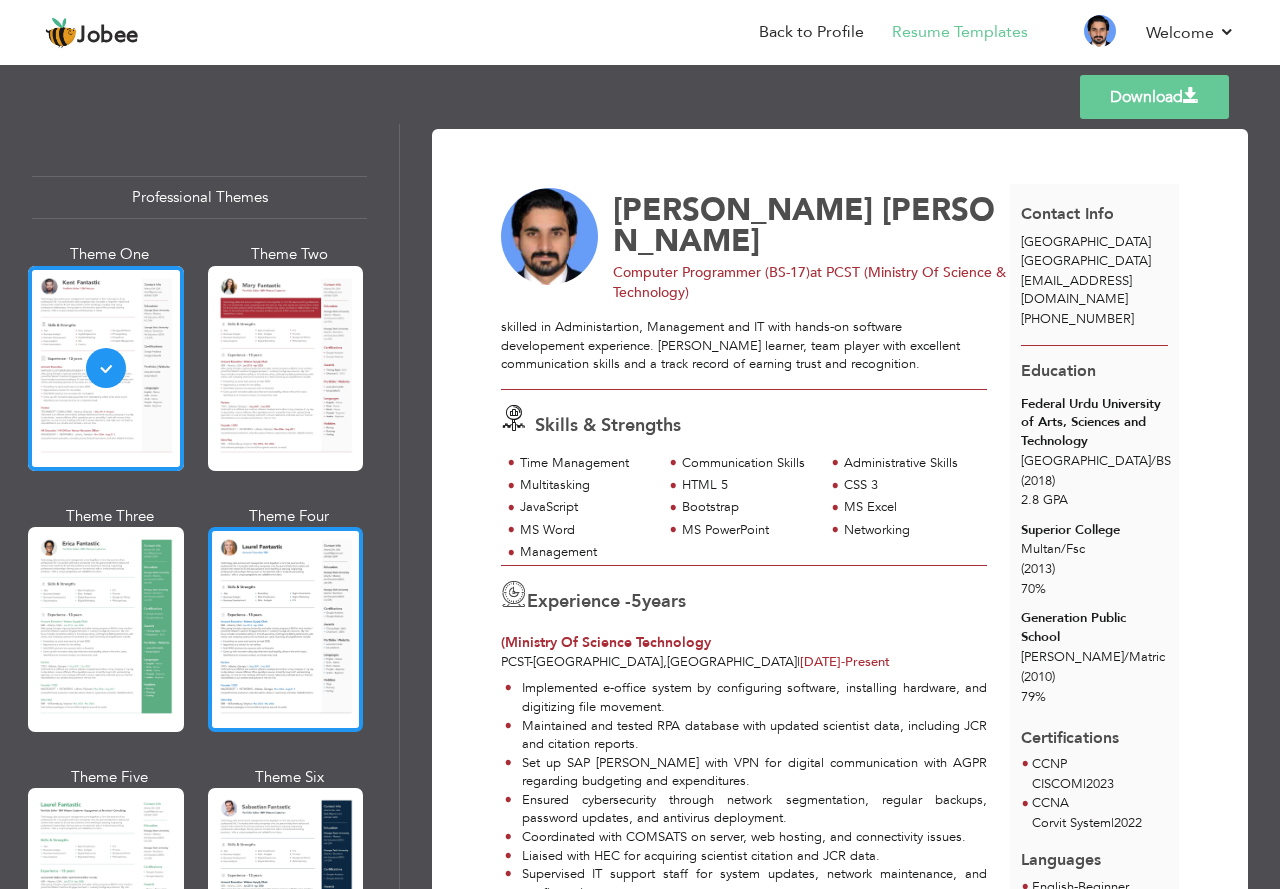 click at bounding box center [286, 629] 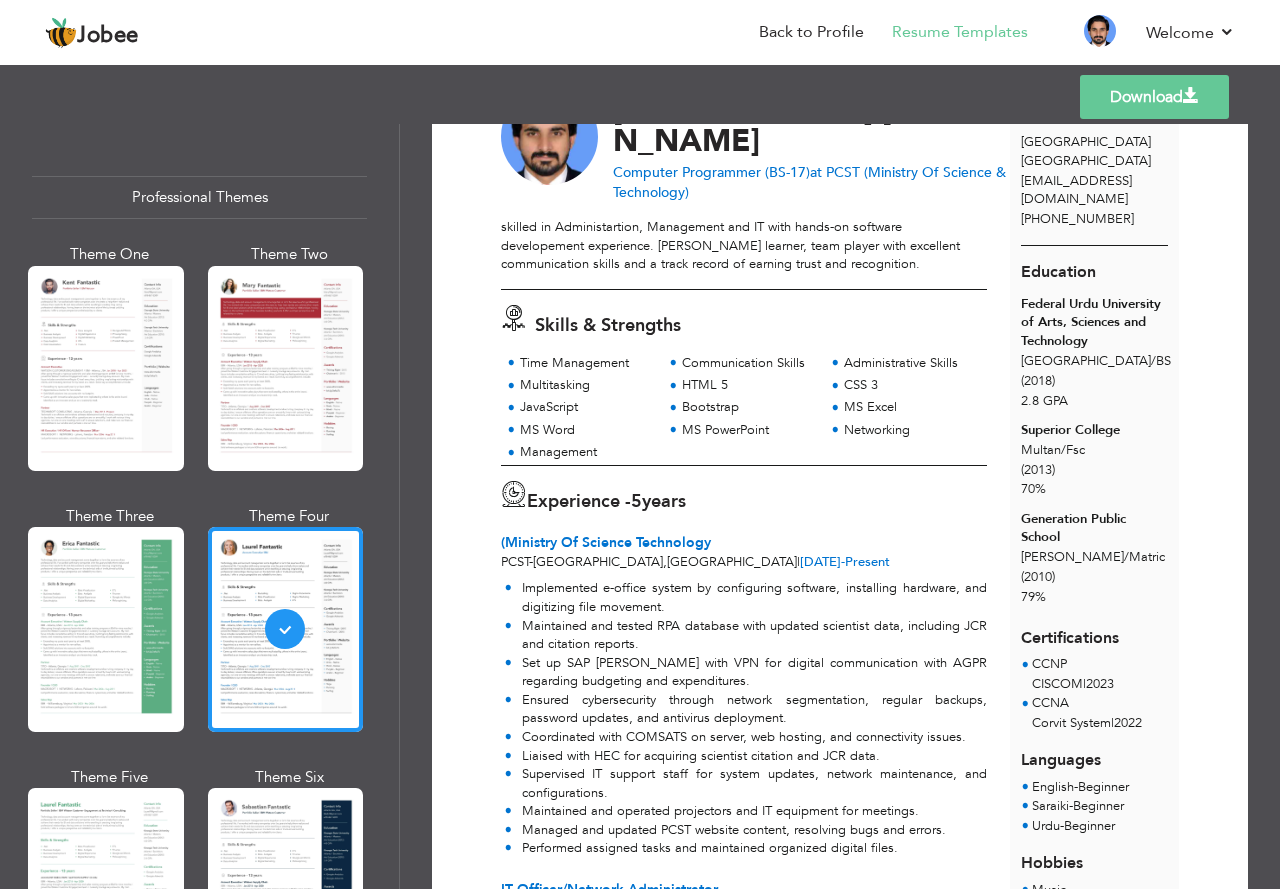 scroll, scrollTop: 200, scrollLeft: 0, axis: vertical 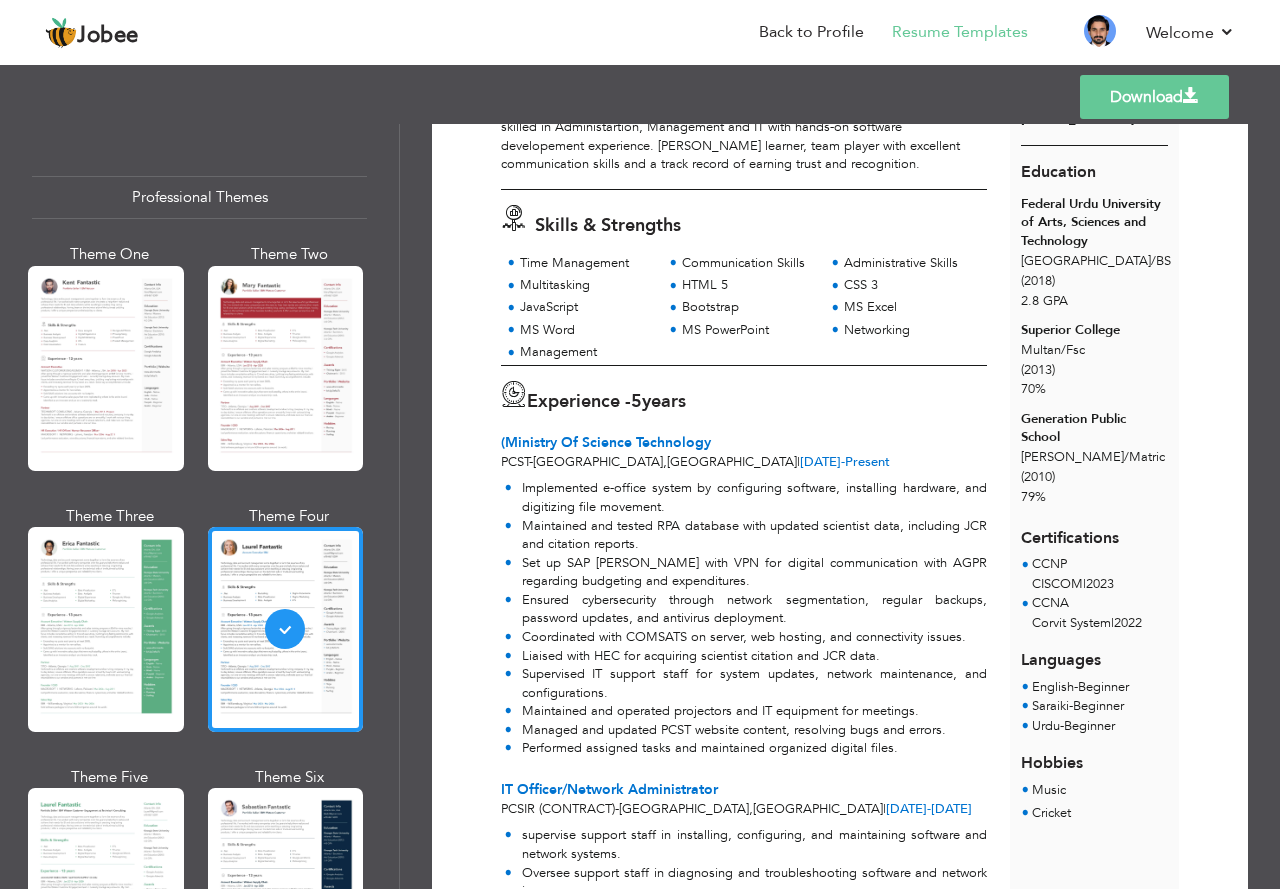 click on "Download" at bounding box center [1154, 97] 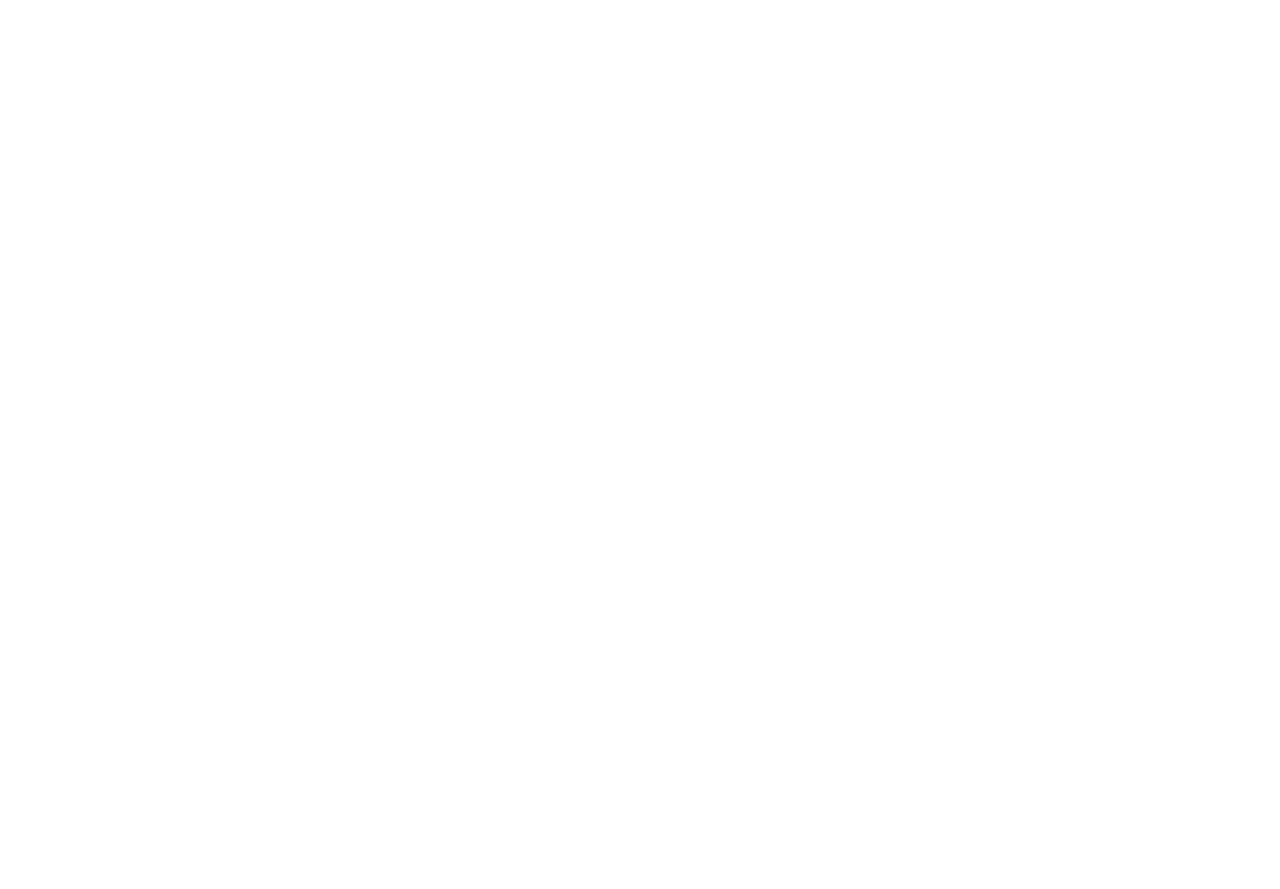 scroll, scrollTop: 0, scrollLeft: 0, axis: both 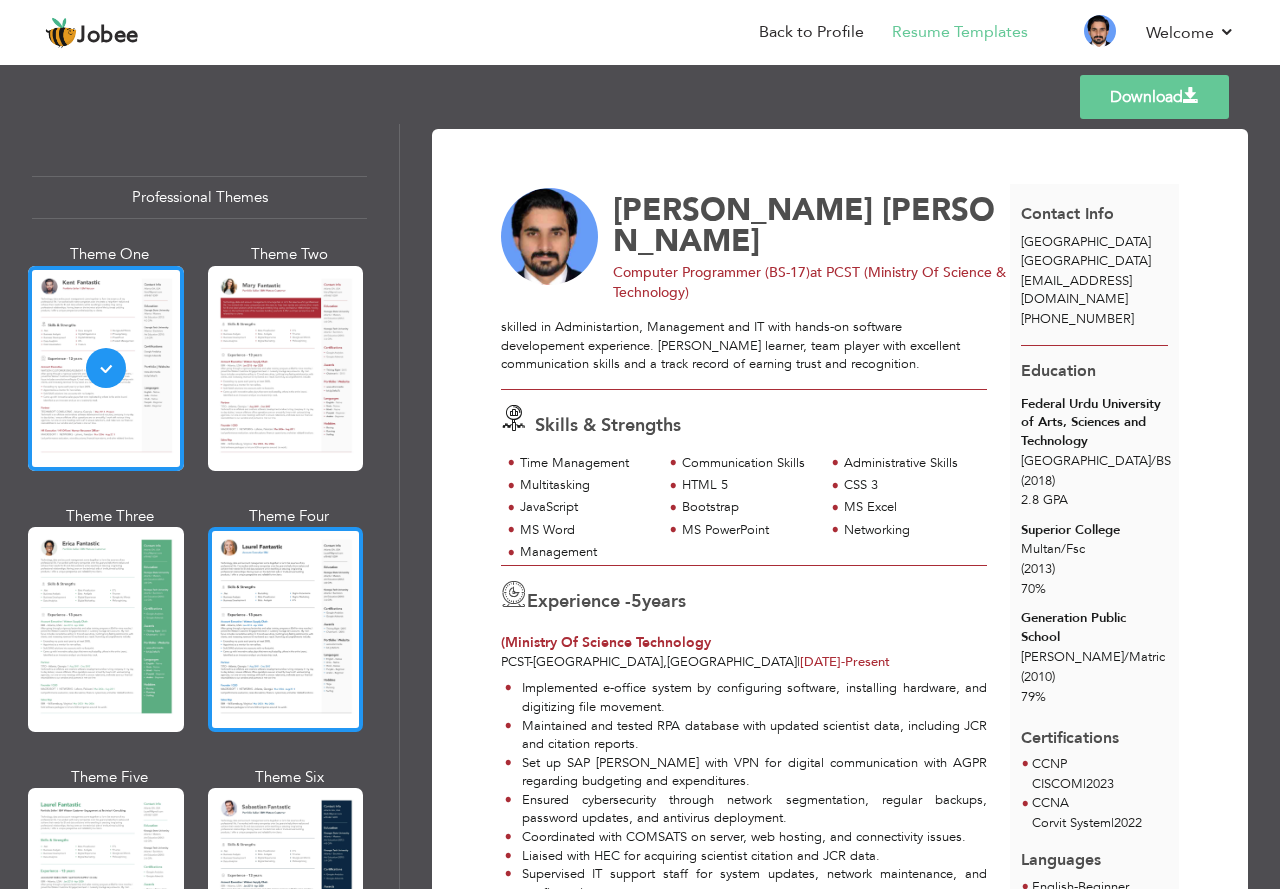 click at bounding box center [286, 629] 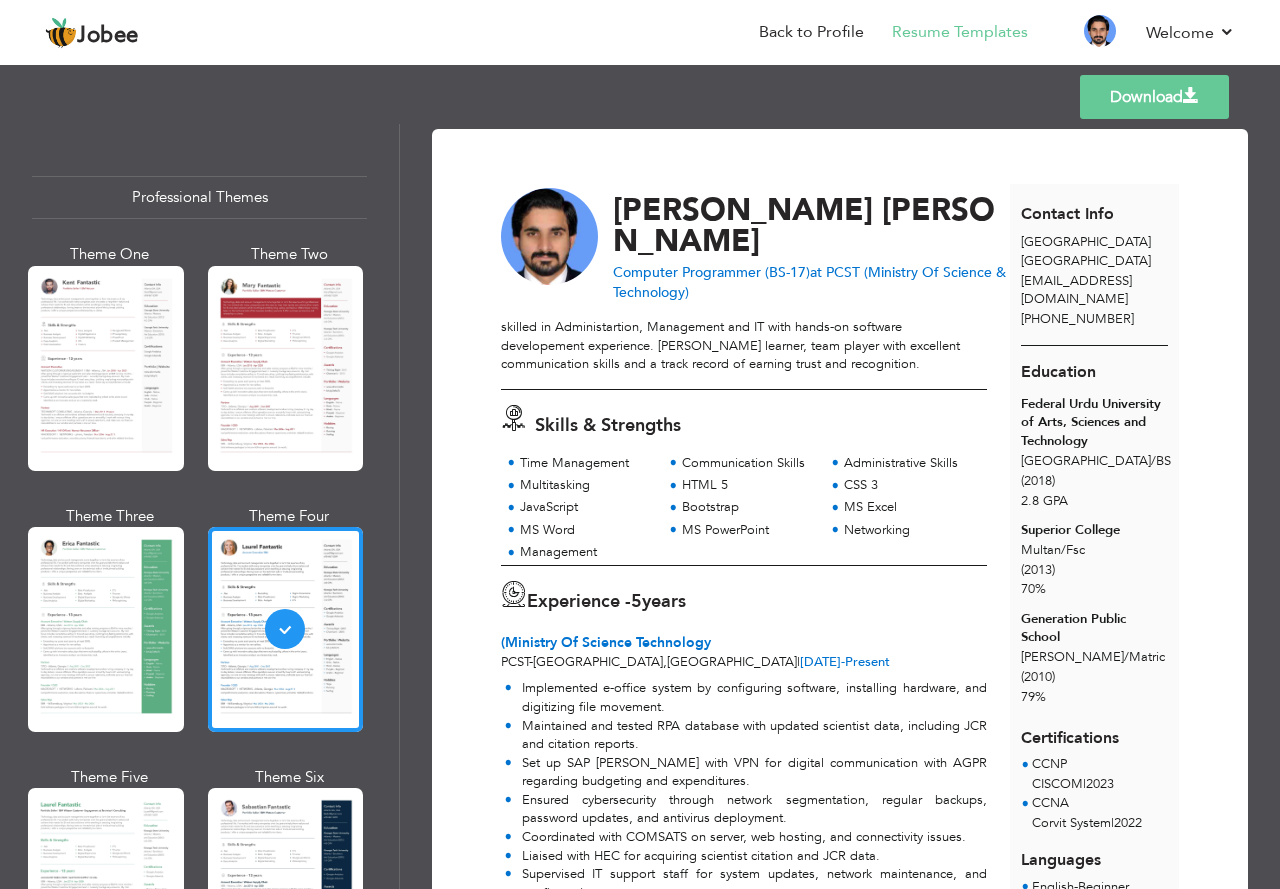 click on "Download" at bounding box center [1154, 97] 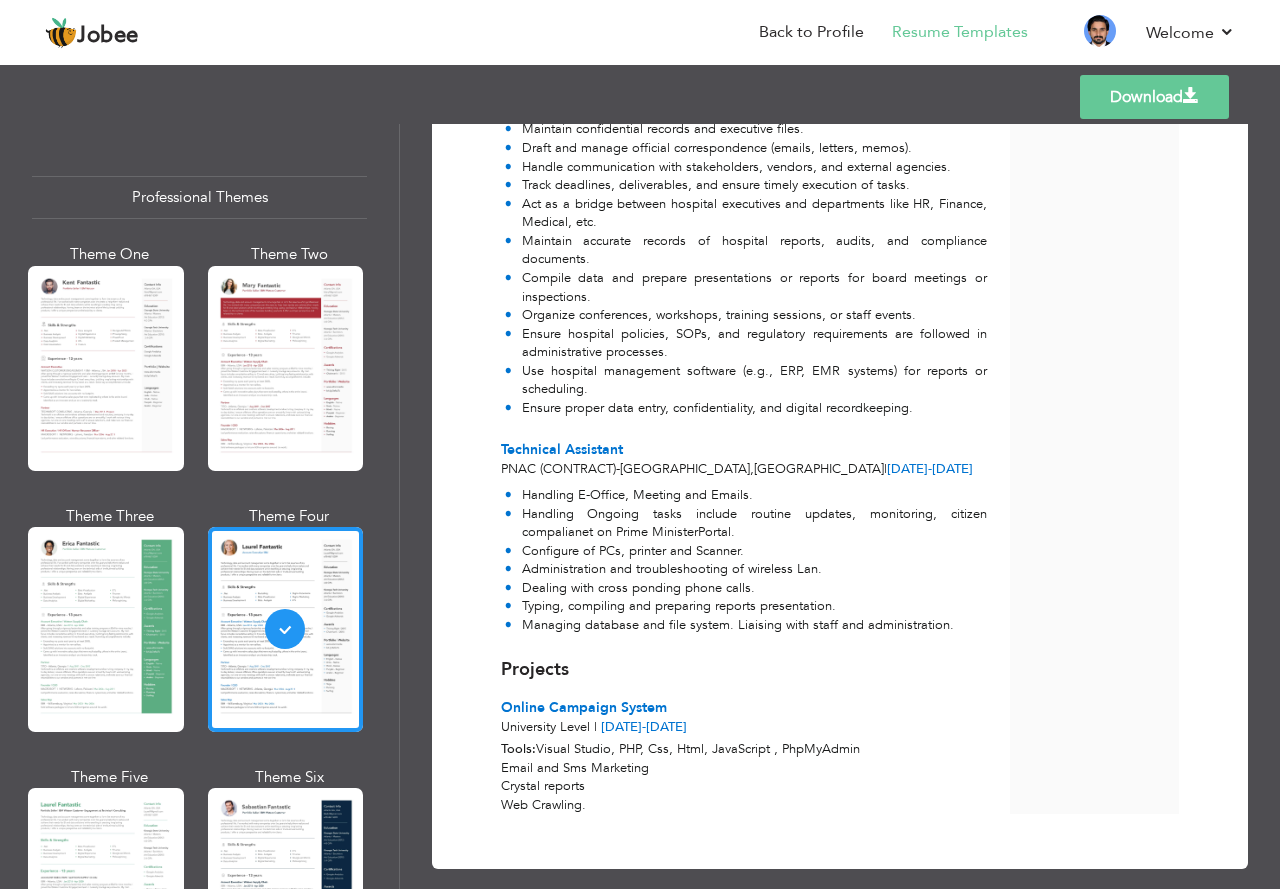 scroll, scrollTop: 1257, scrollLeft: 0, axis: vertical 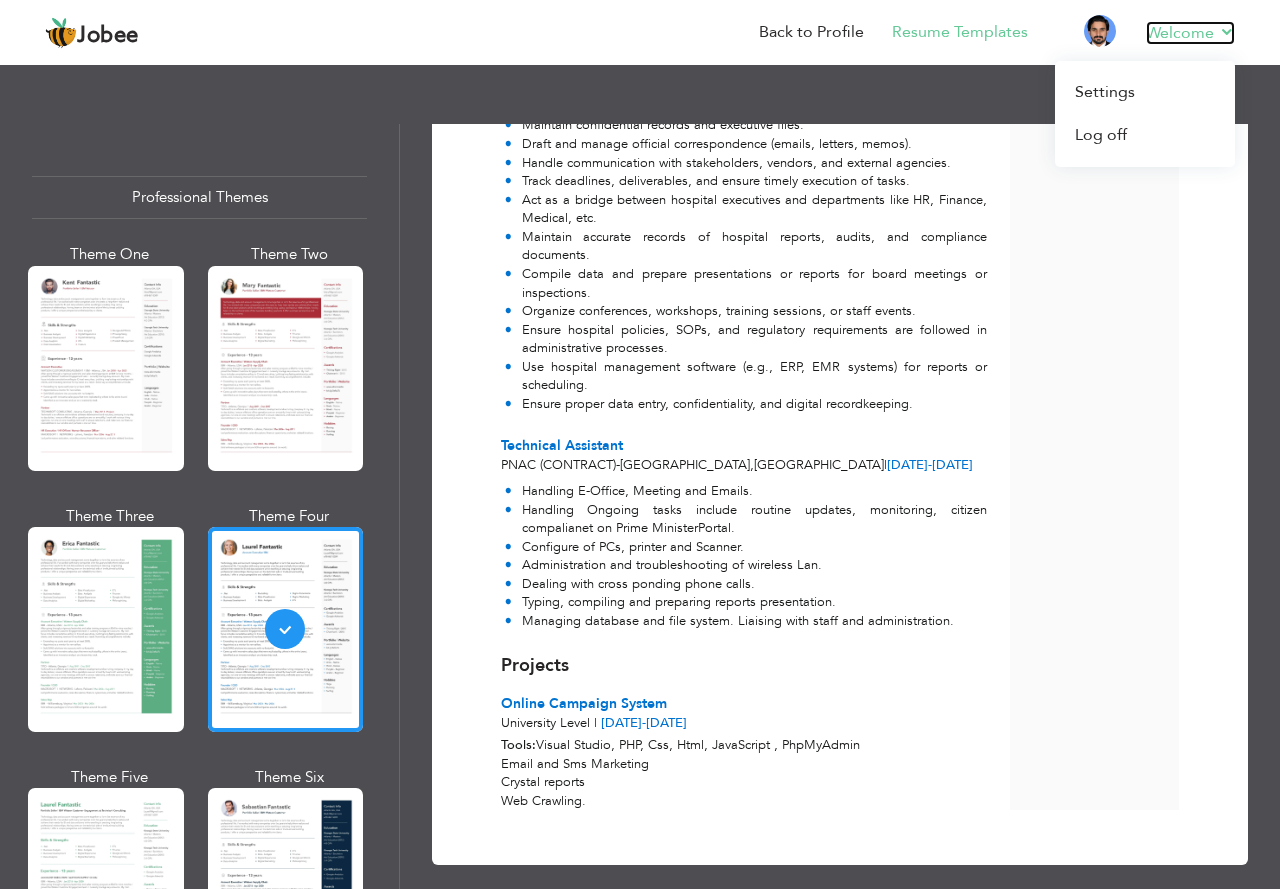 click on "Welcome" at bounding box center (1190, 33) 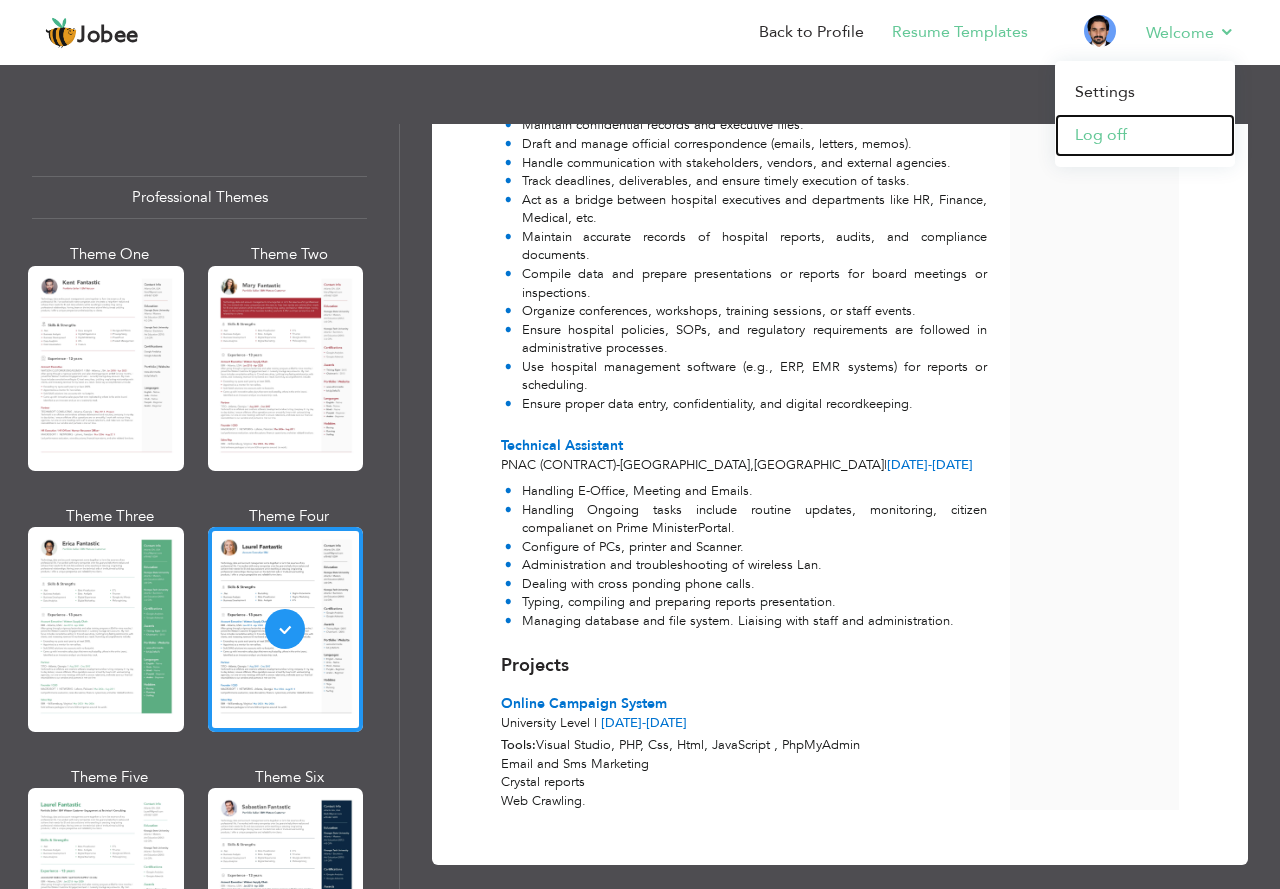 click on "Log off" at bounding box center [1145, 135] 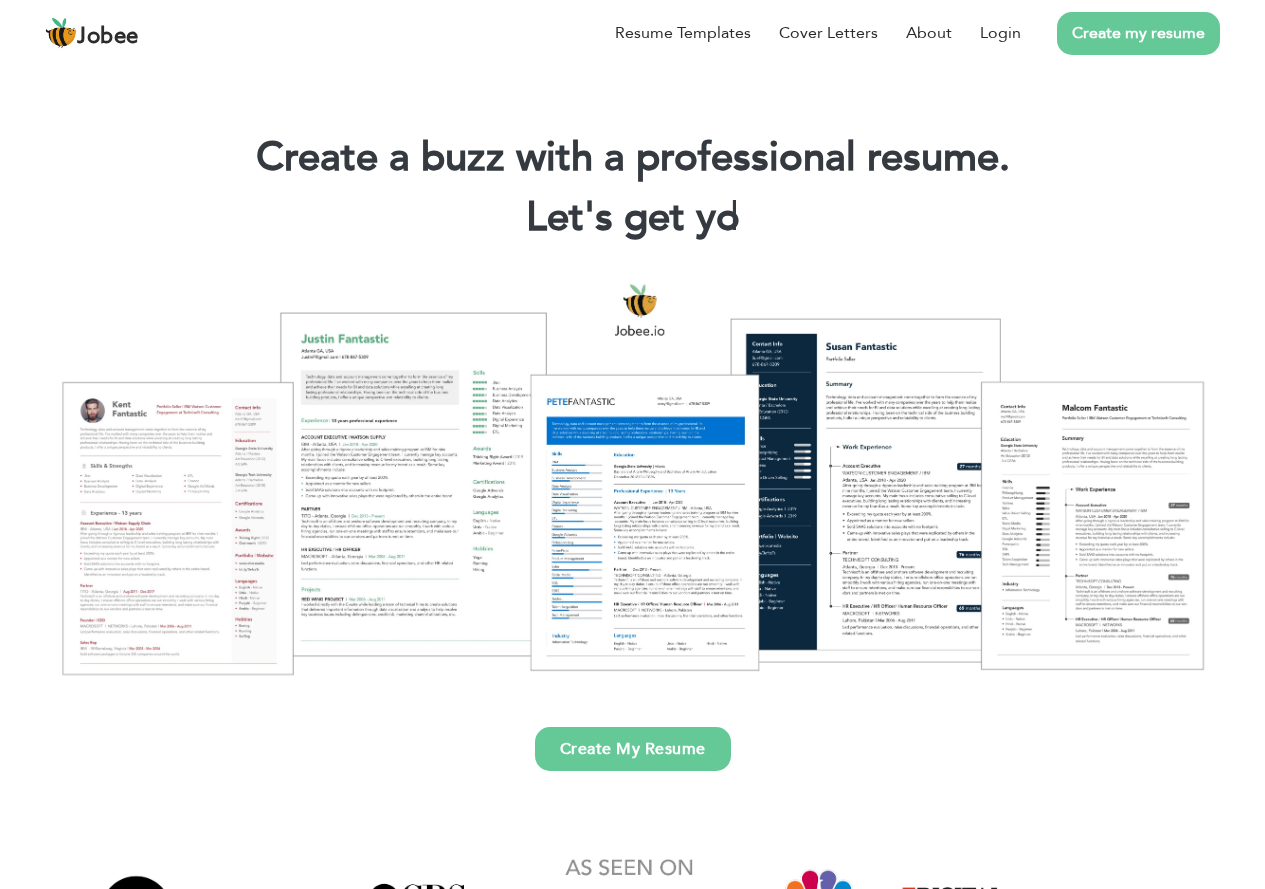 scroll, scrollTop: 0, scrollLeft: 0, axis: both 